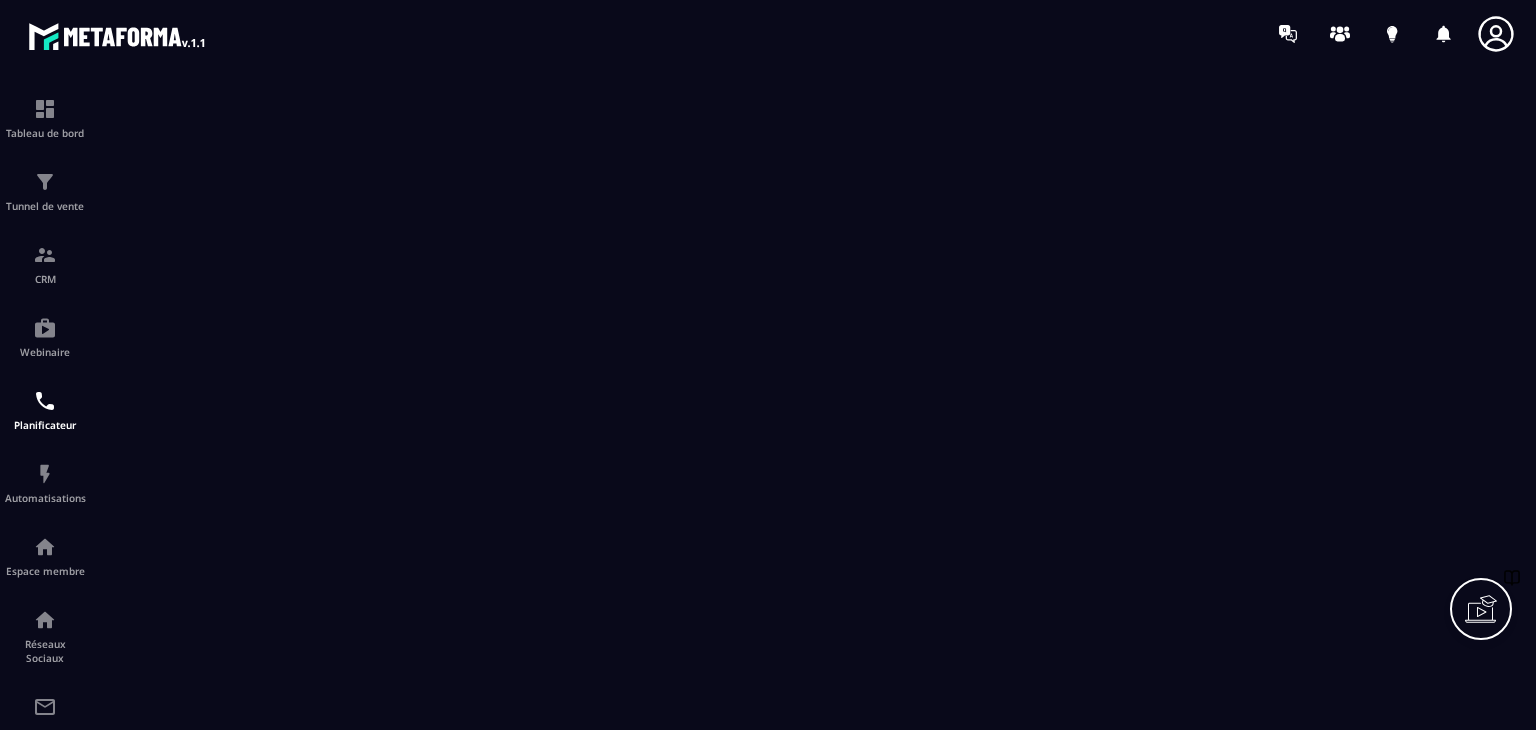scroll, scrollTop: 0, scrollLeft: 0, axis: both 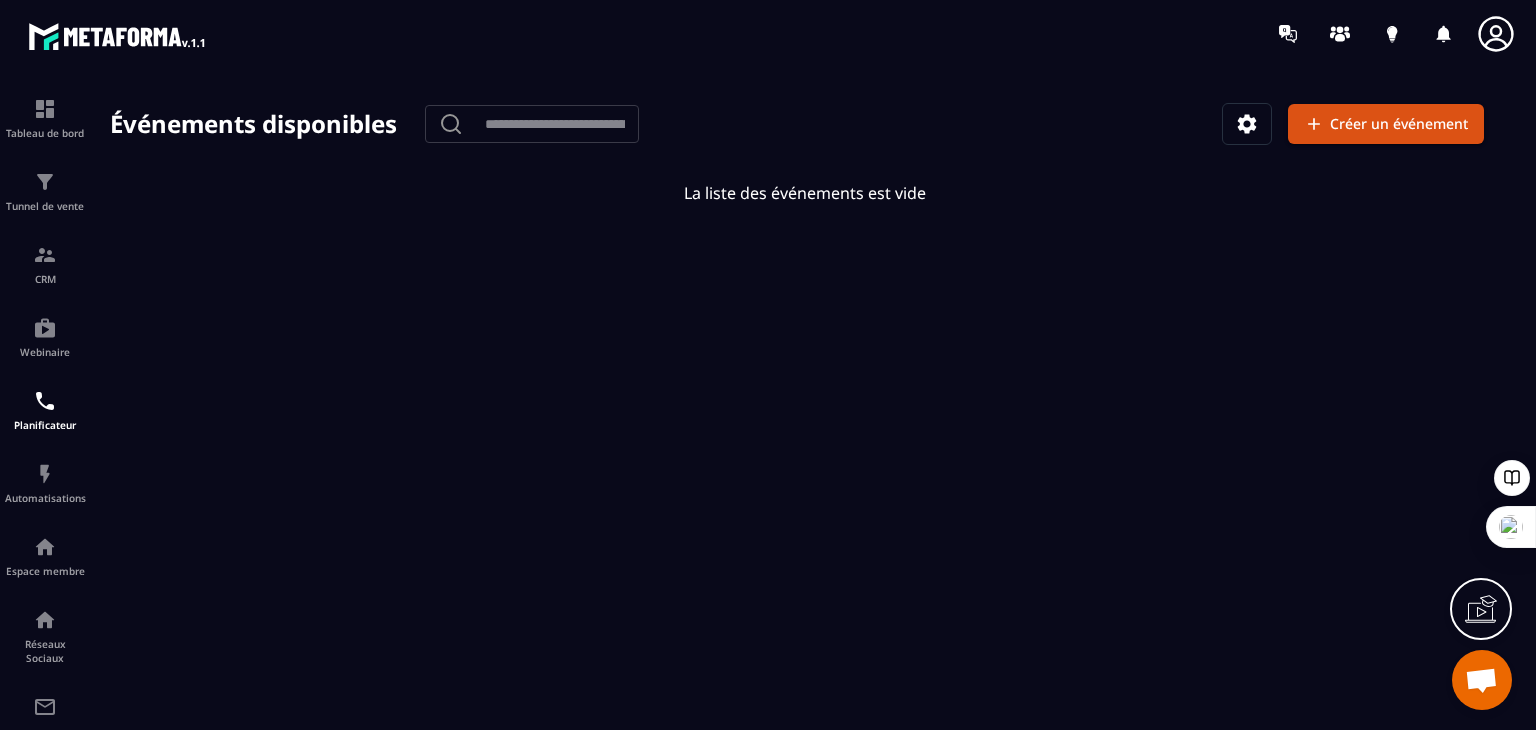 click 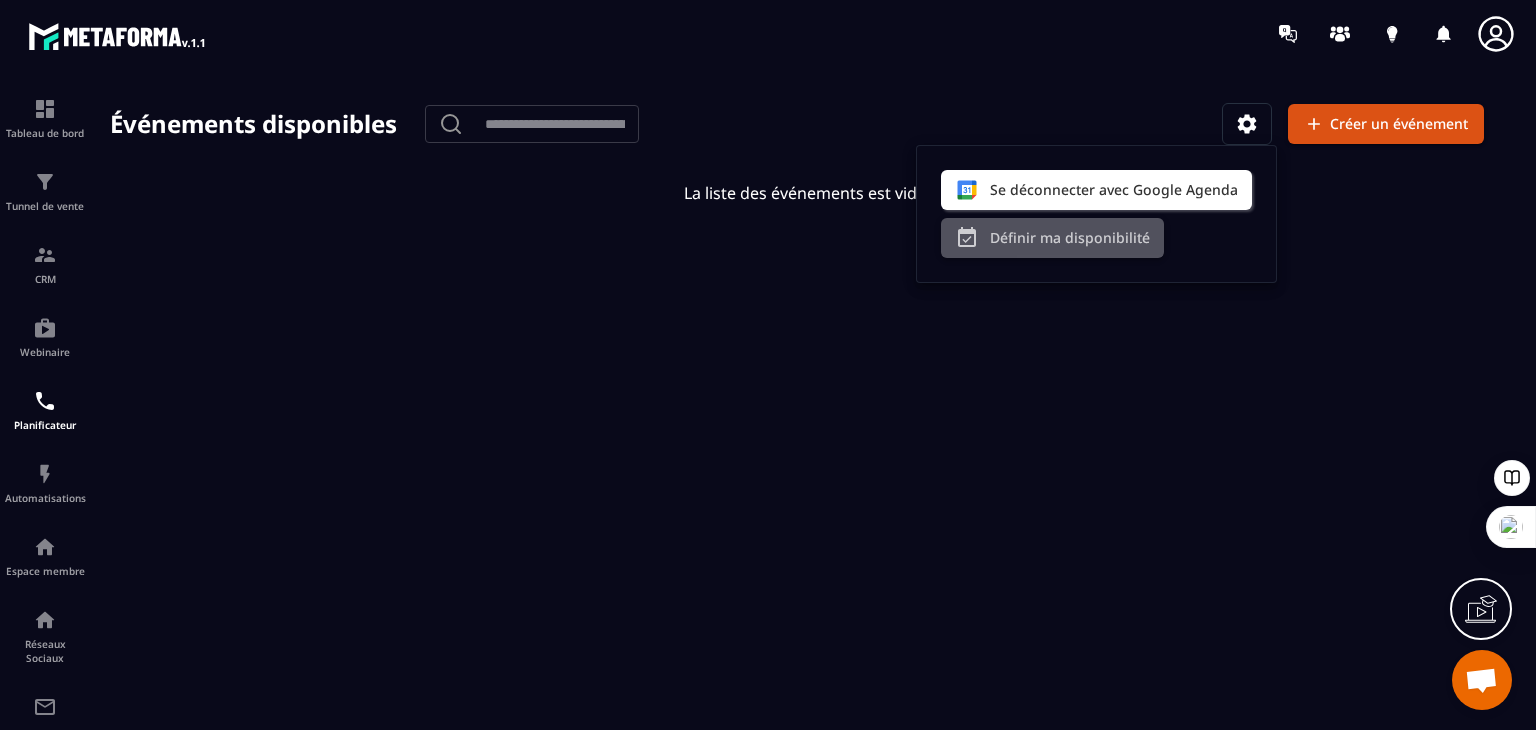 click on "Définir ma disponibilité" at bounding box center [1052, 238] 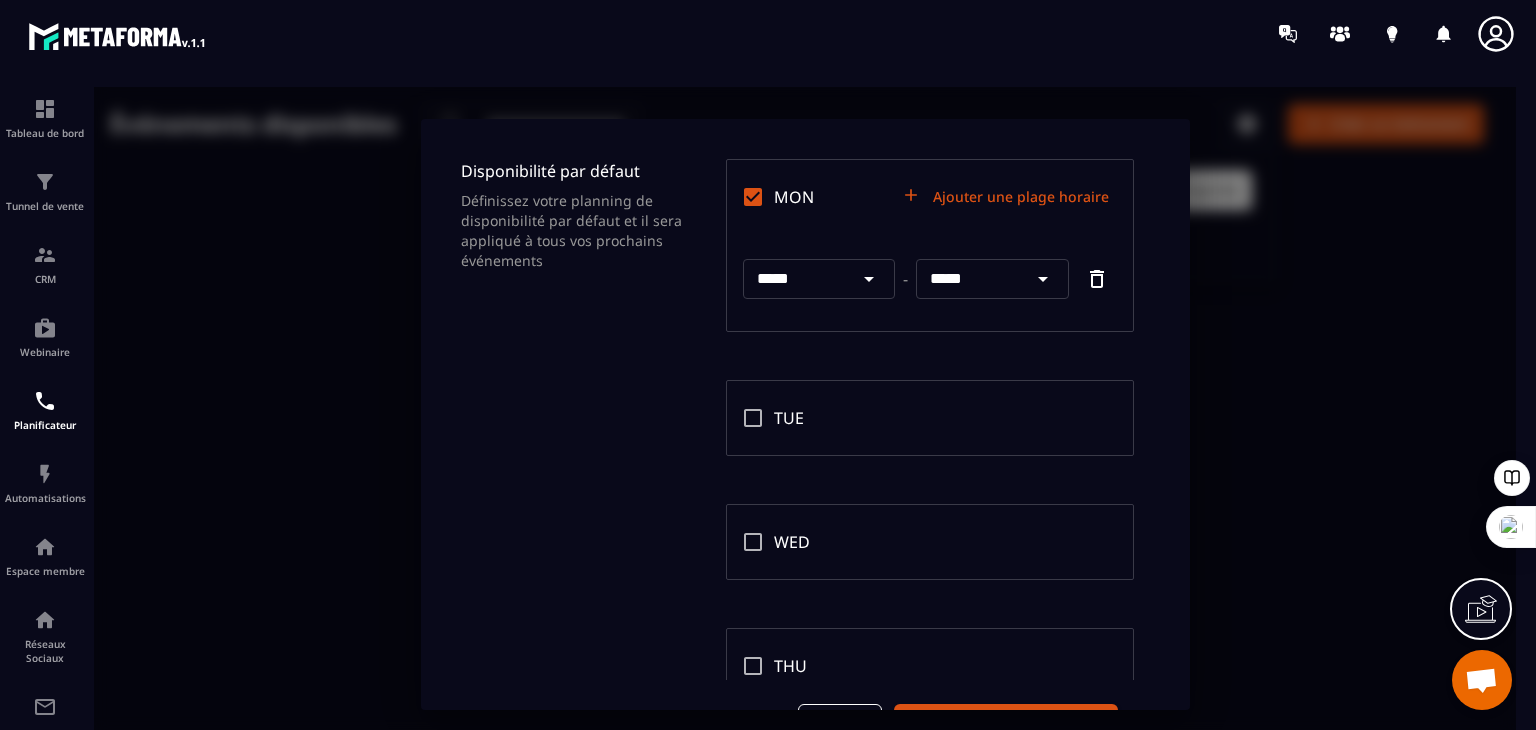 click 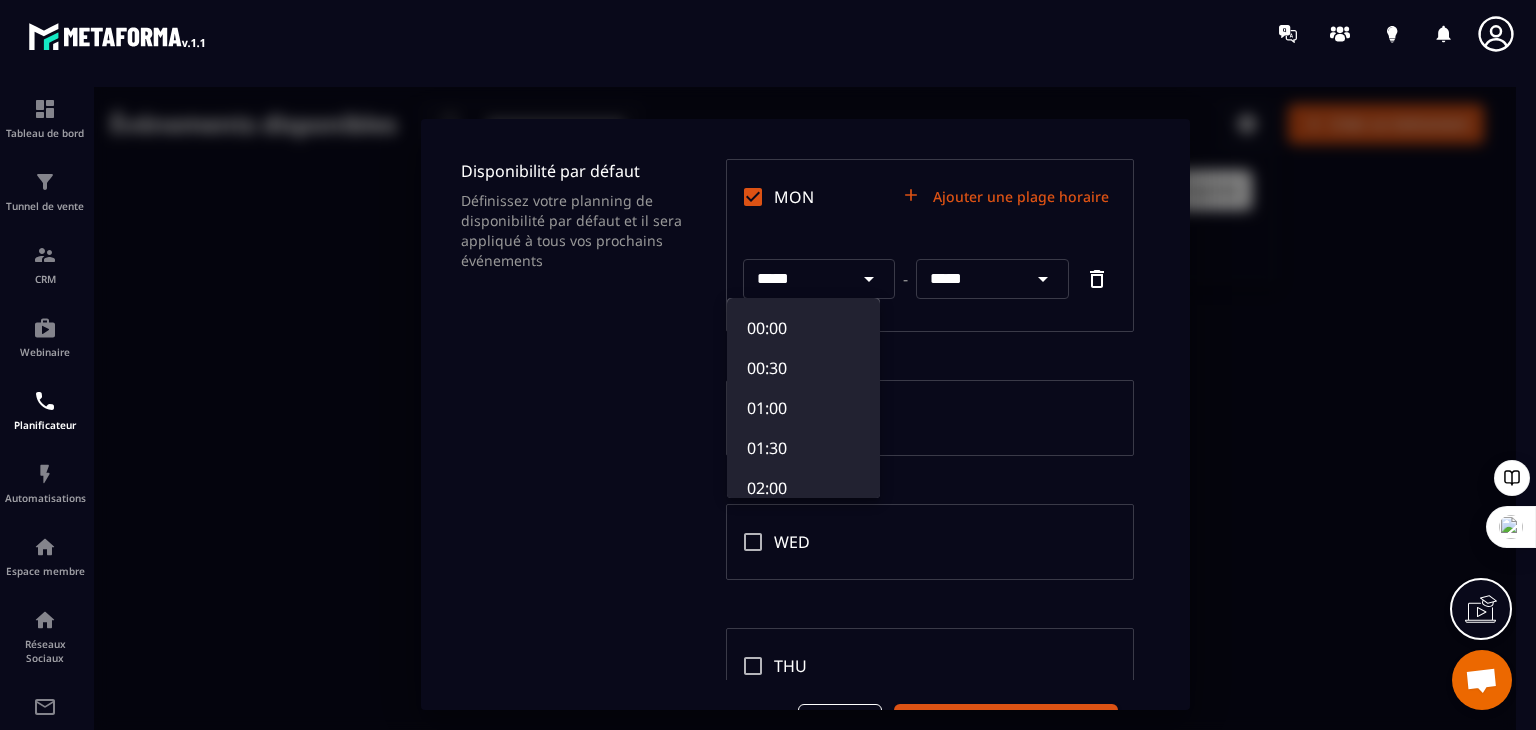 click at bounding box center (805, 414) 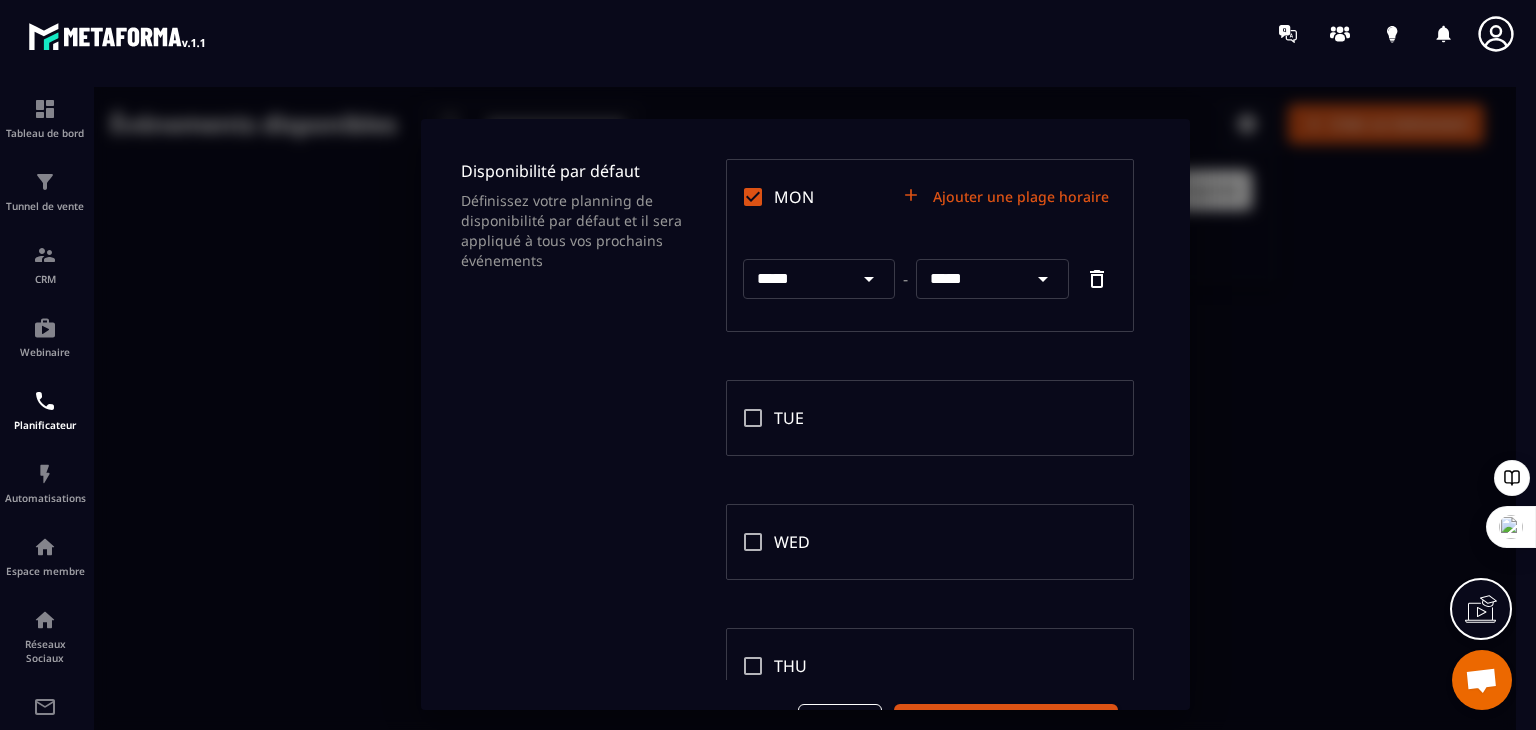 click 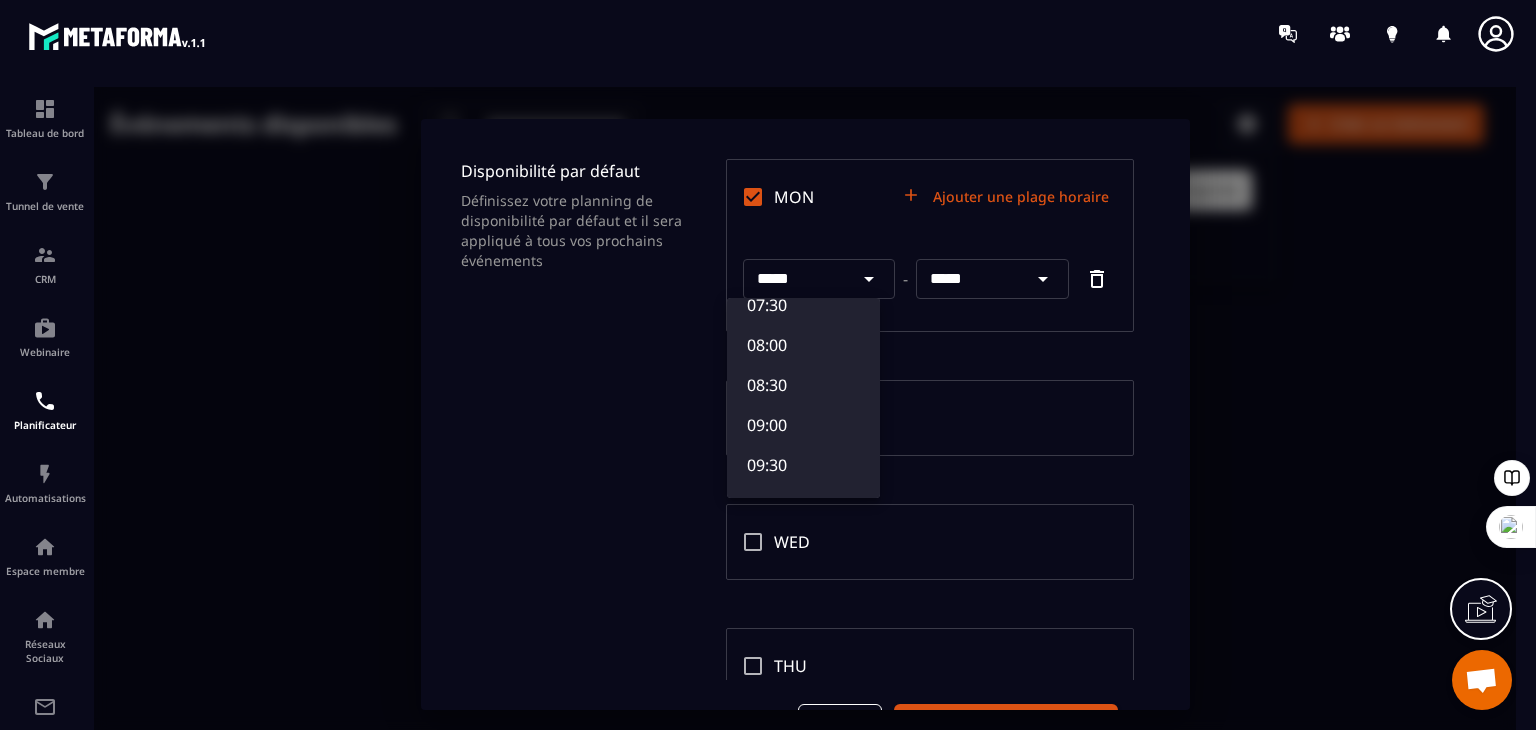 scroll, scrollTop: 622, scrollLeft: 0, axis: vertical 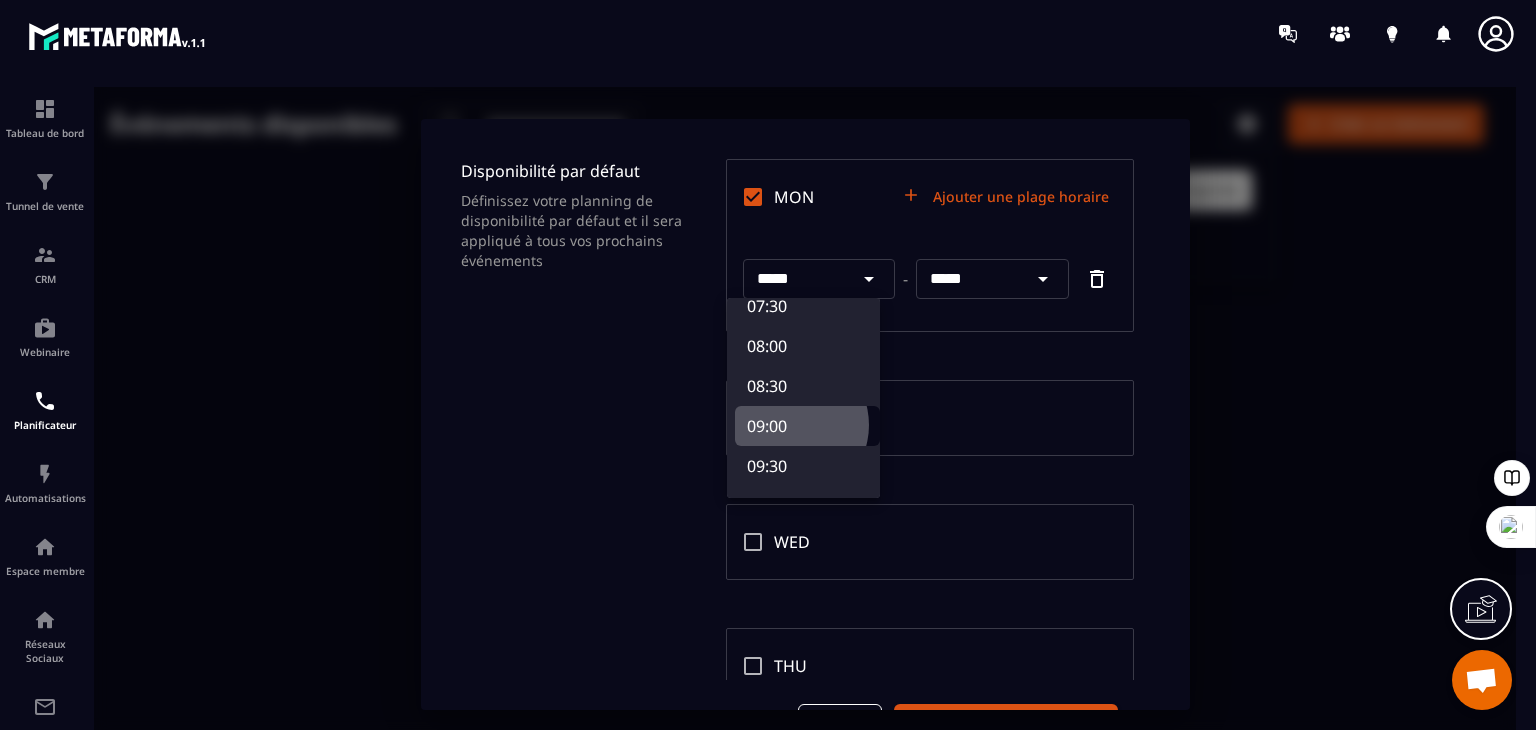 click on "09:00" at bounding box center (807, 426) 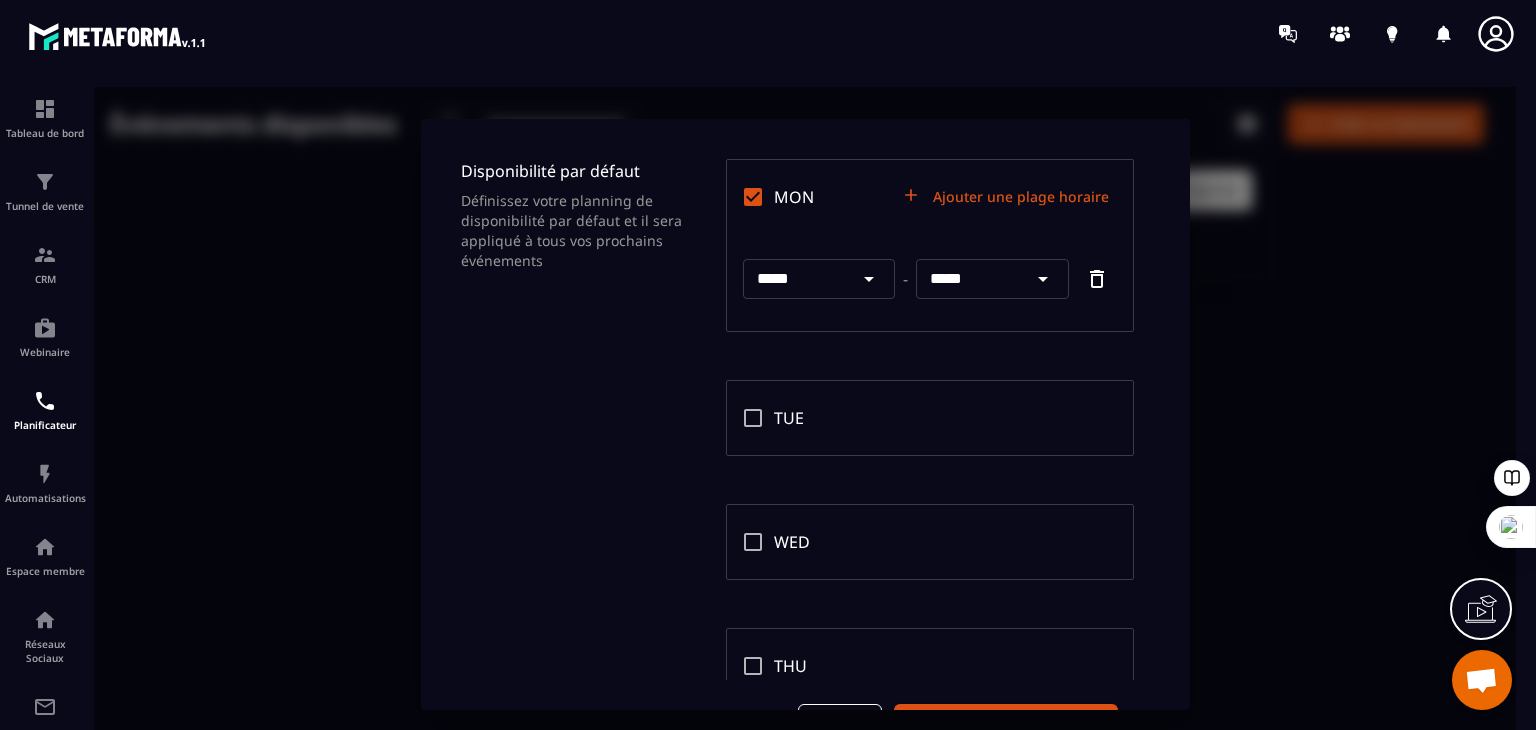 click 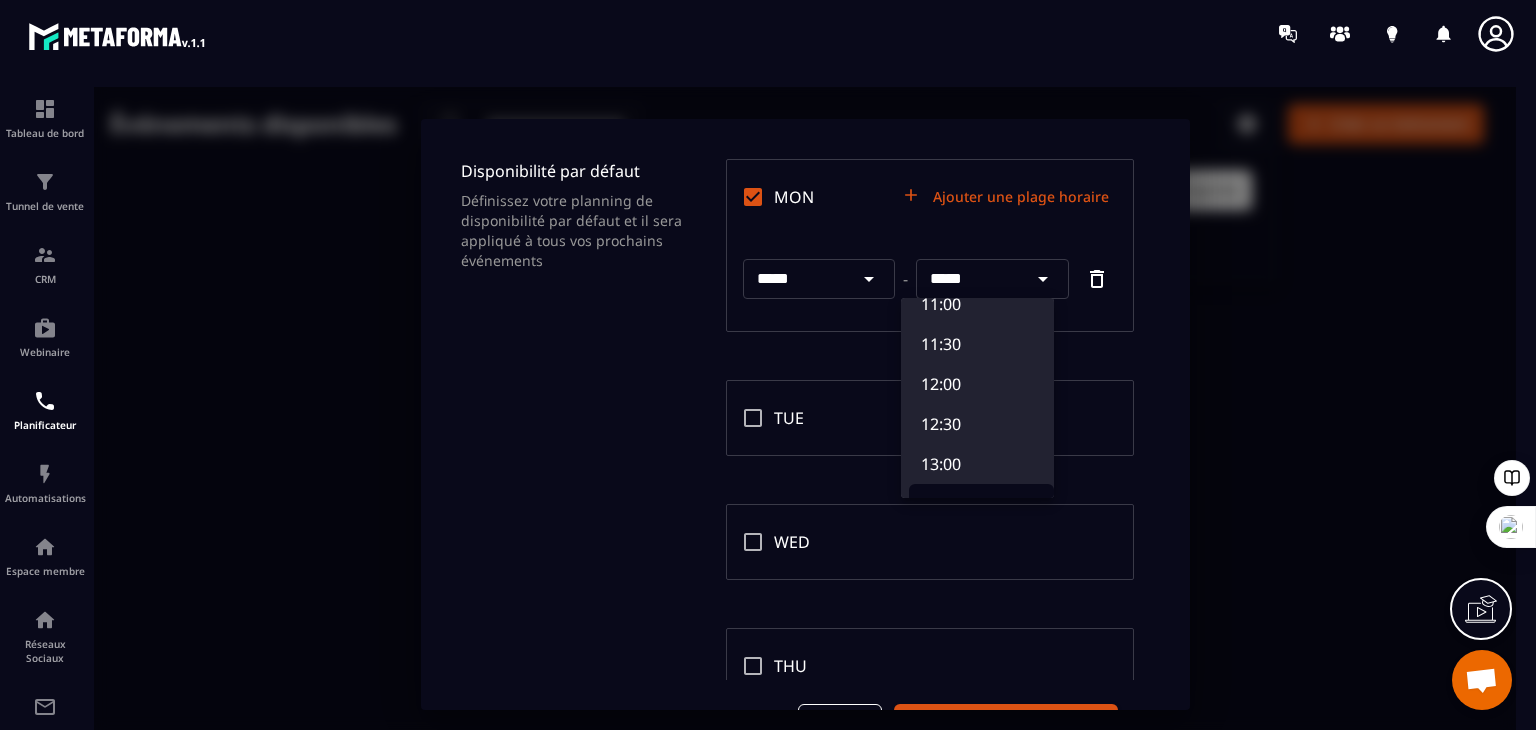 scroll, scrollTop: 904, scrollLeft: 0, axis: vertical 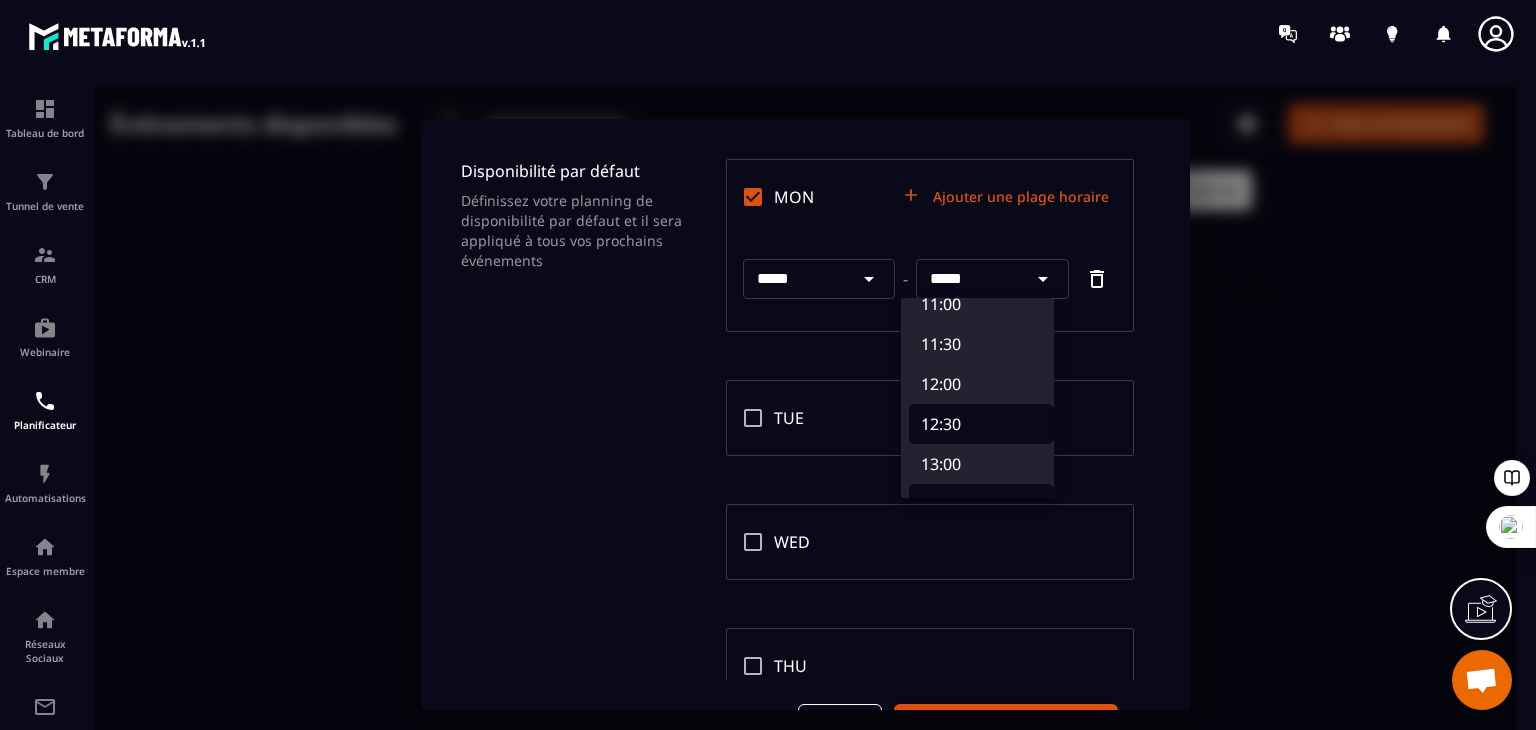 click on "12:30" at bounding box center (981, 424) 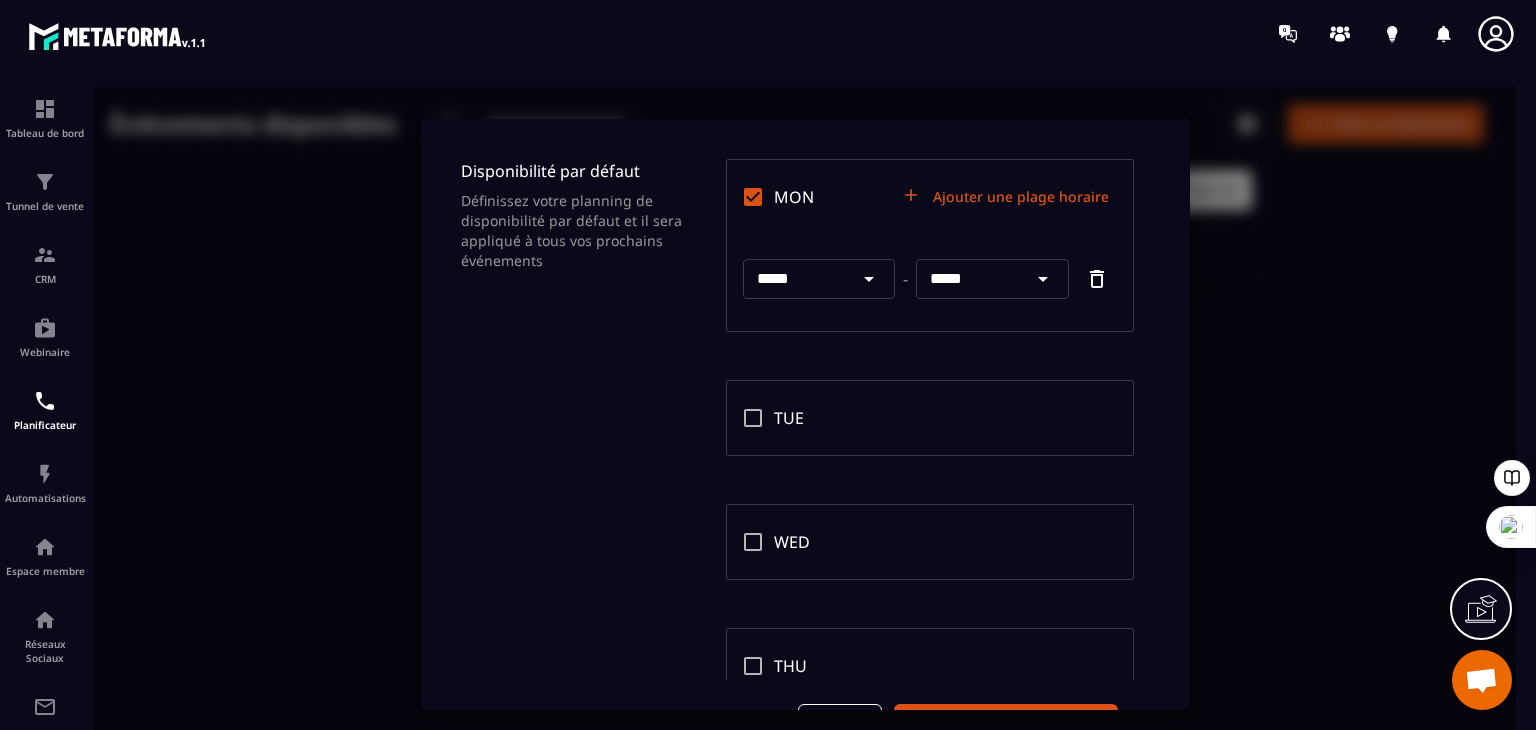 click on "Ajouter une plage horaire" at bounding box center [1007, 197] 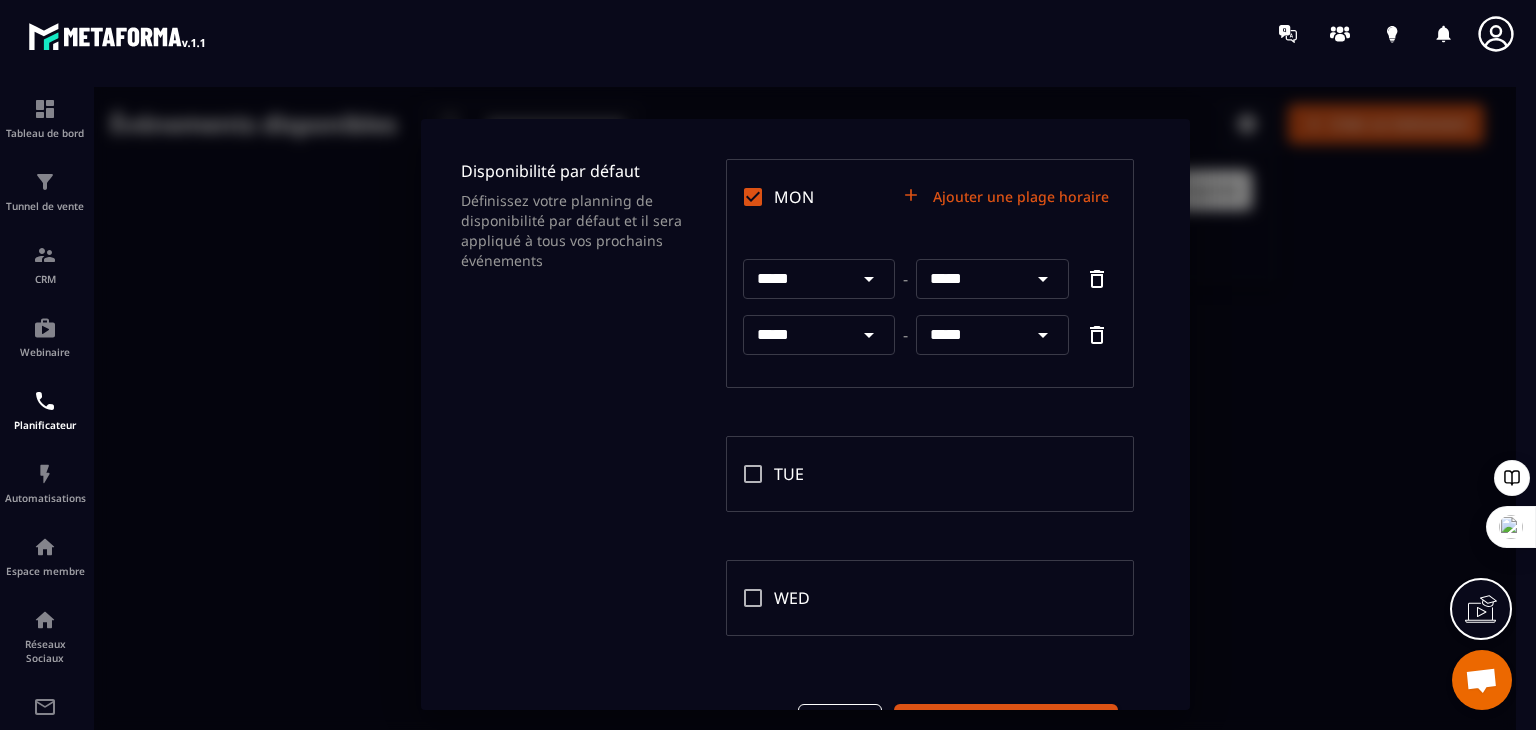 click 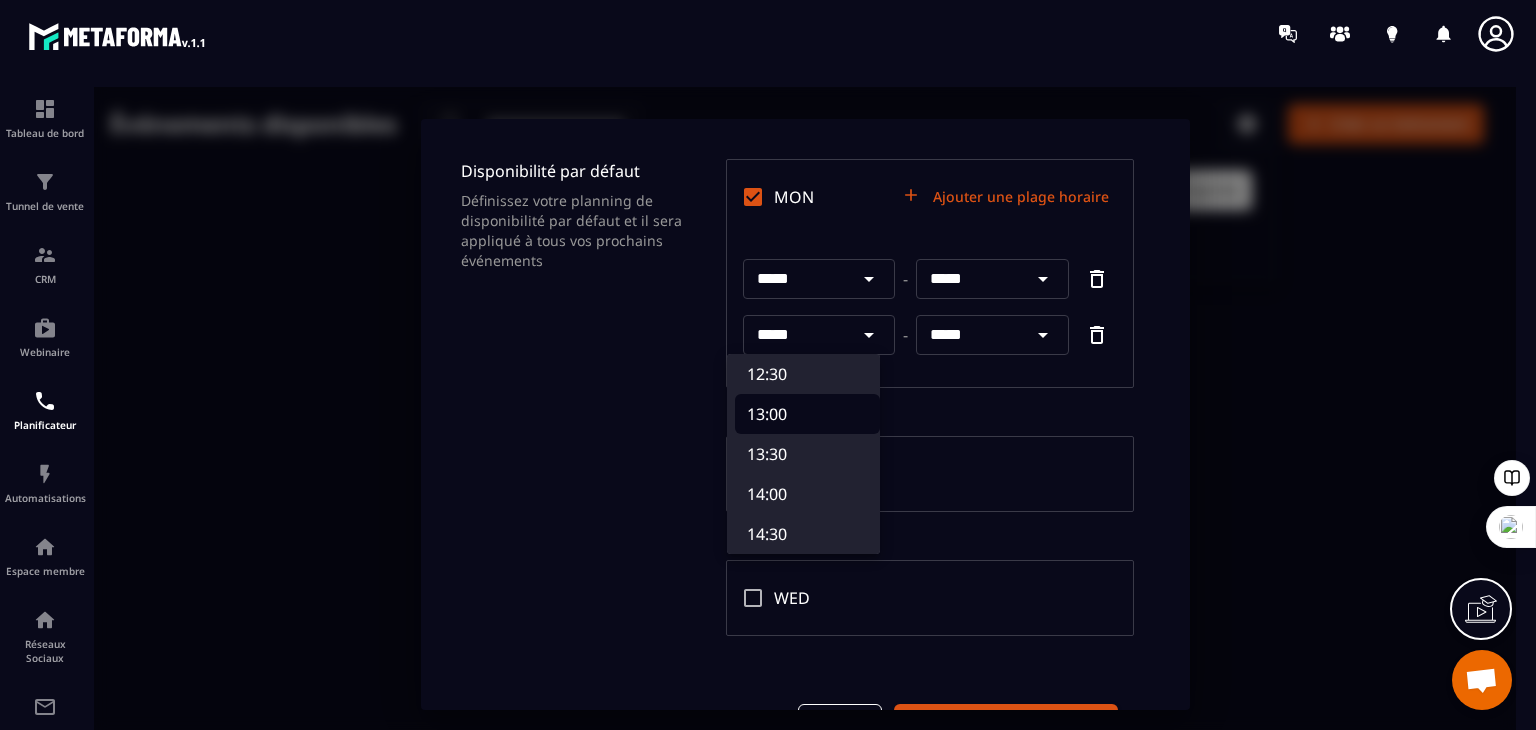 scroll, scrollTop: 1018, scrollLeft: 0, axis: vertical 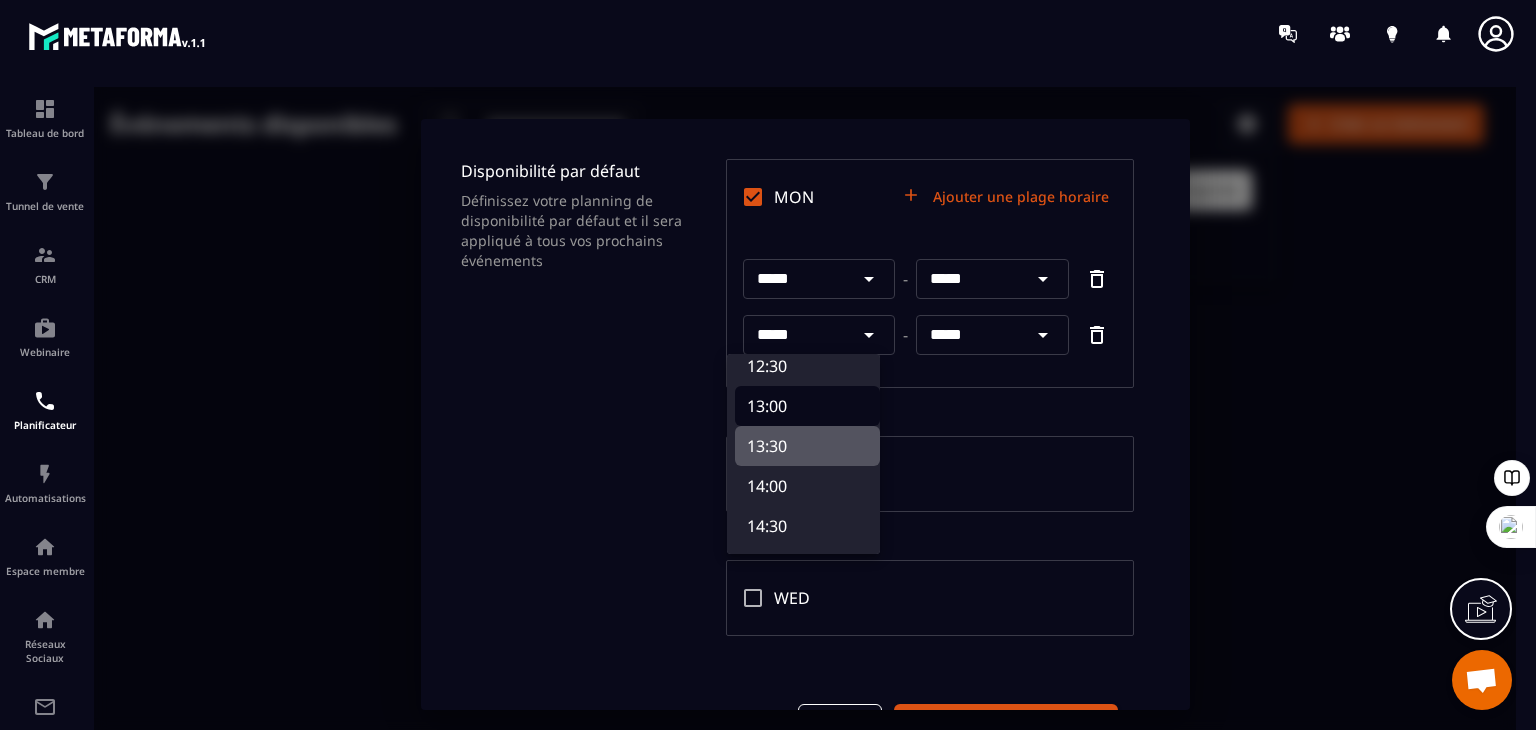 click on "13:30" at bounding box center [807, 446] 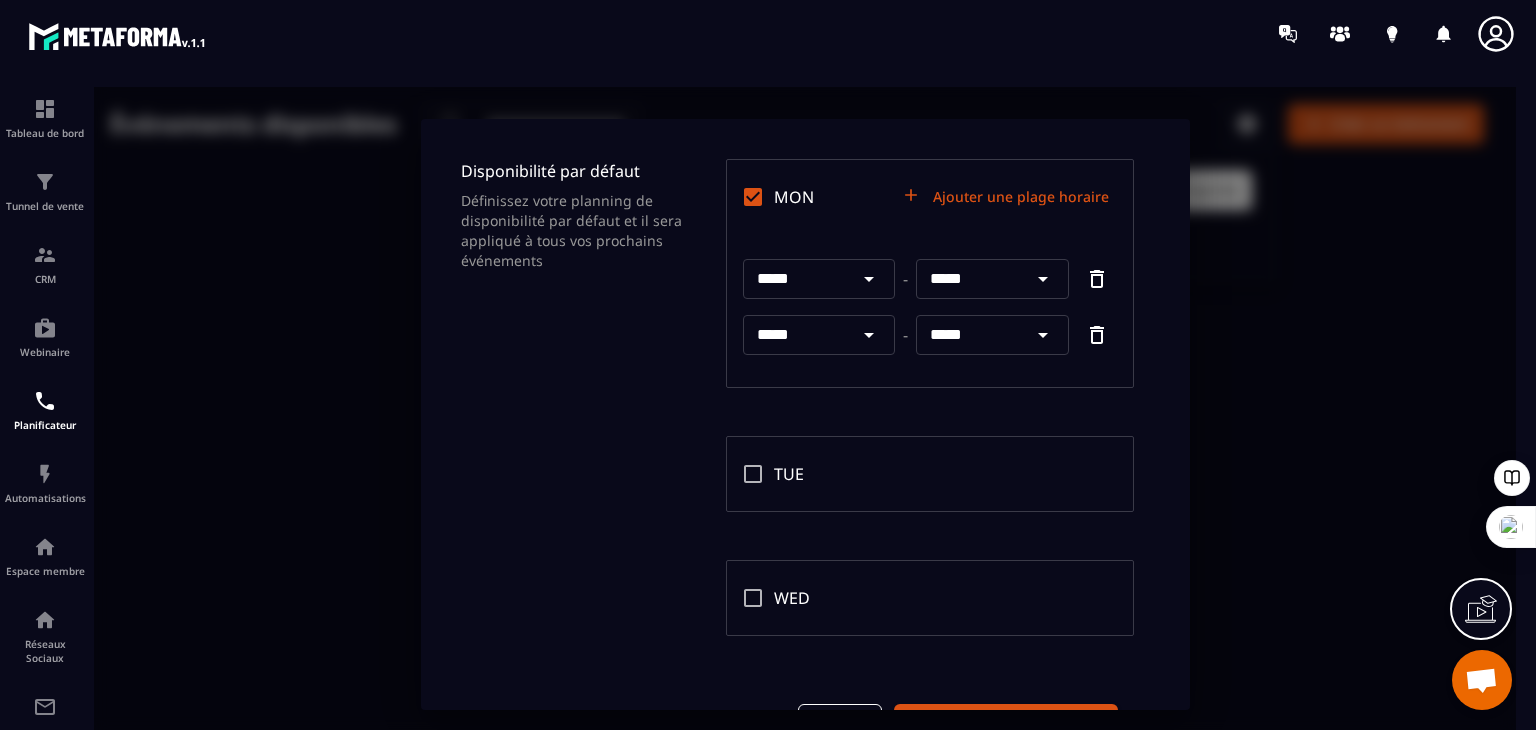 click 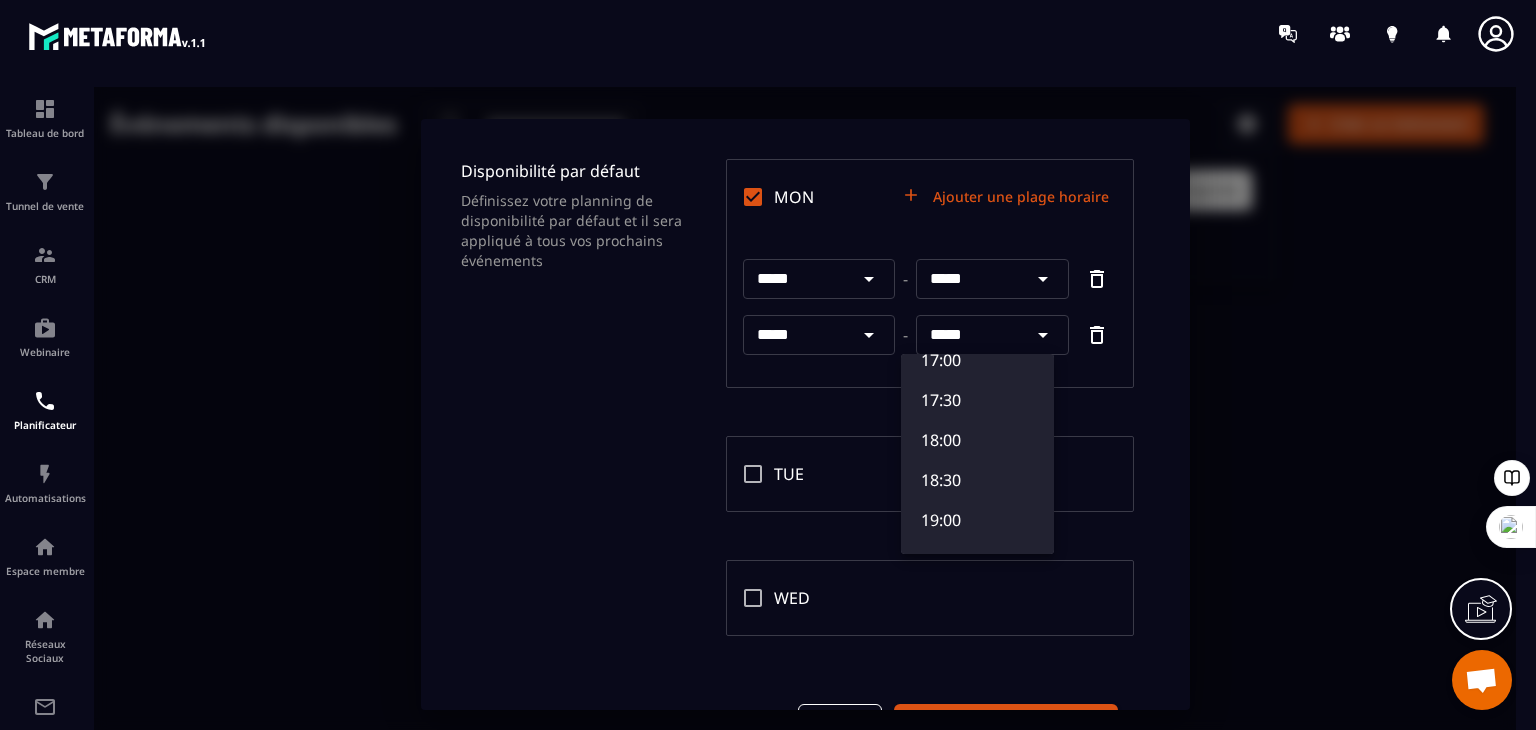 scroll, scrollTop: 1403, scrollLeft: 0, axis: vertical 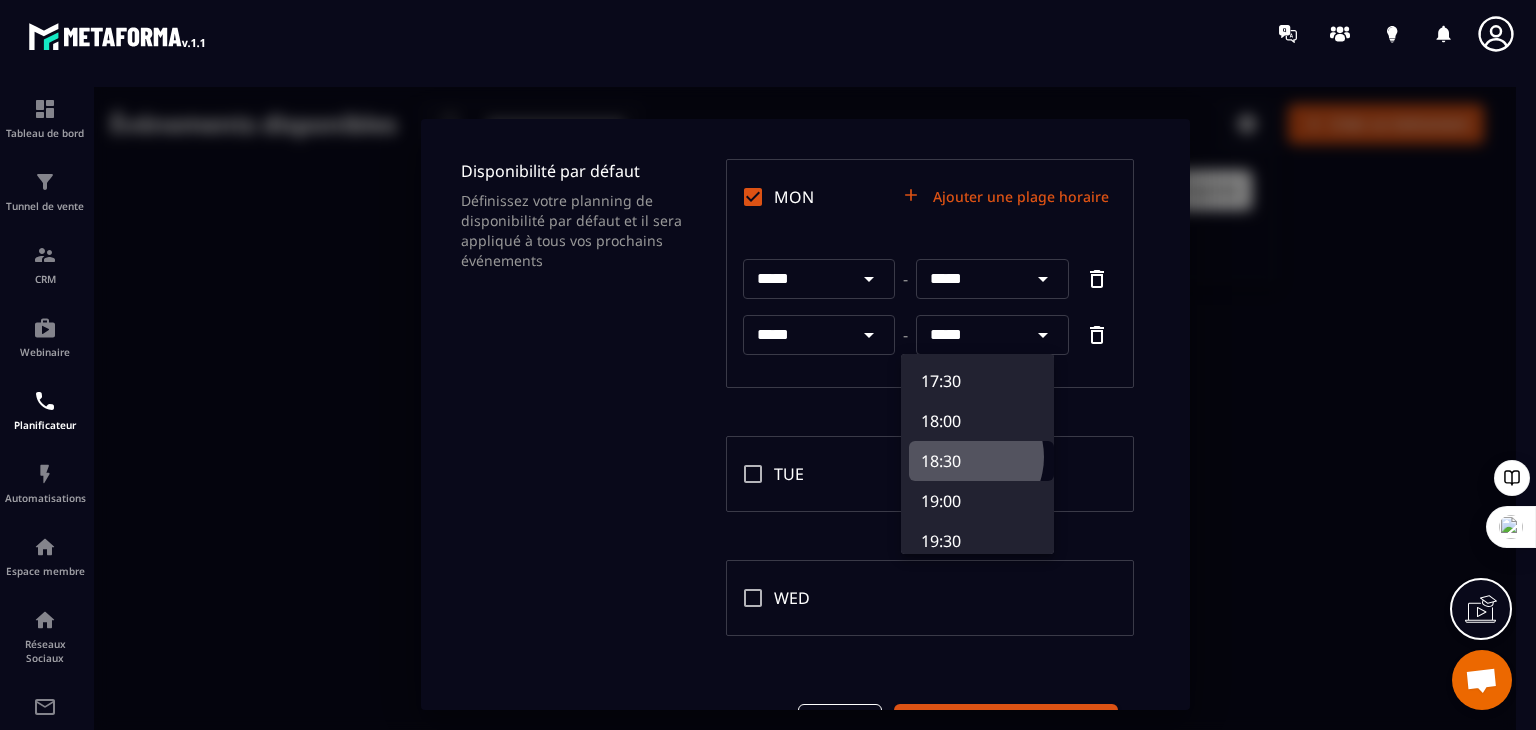 click on "18:30" at bounding box center (981, 461) 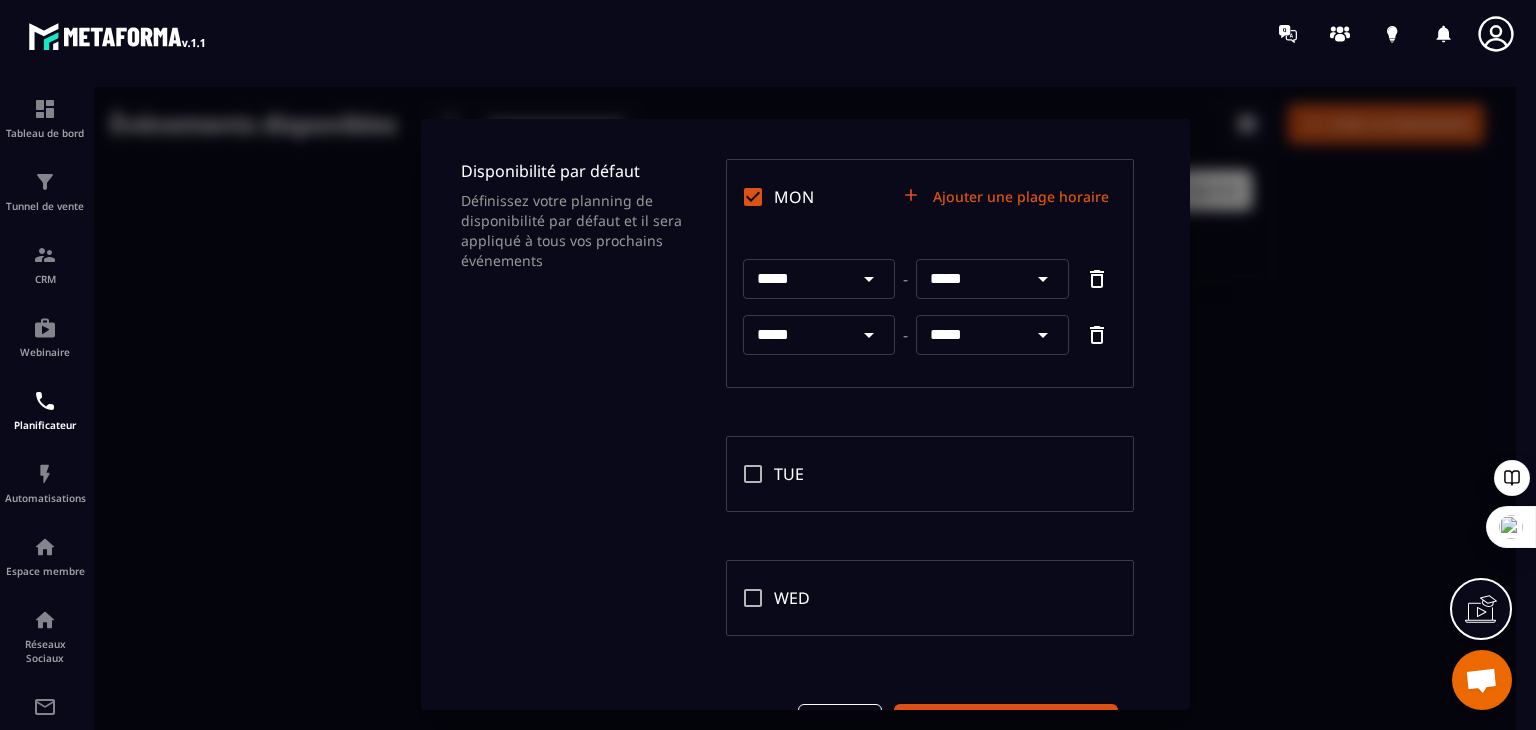 click 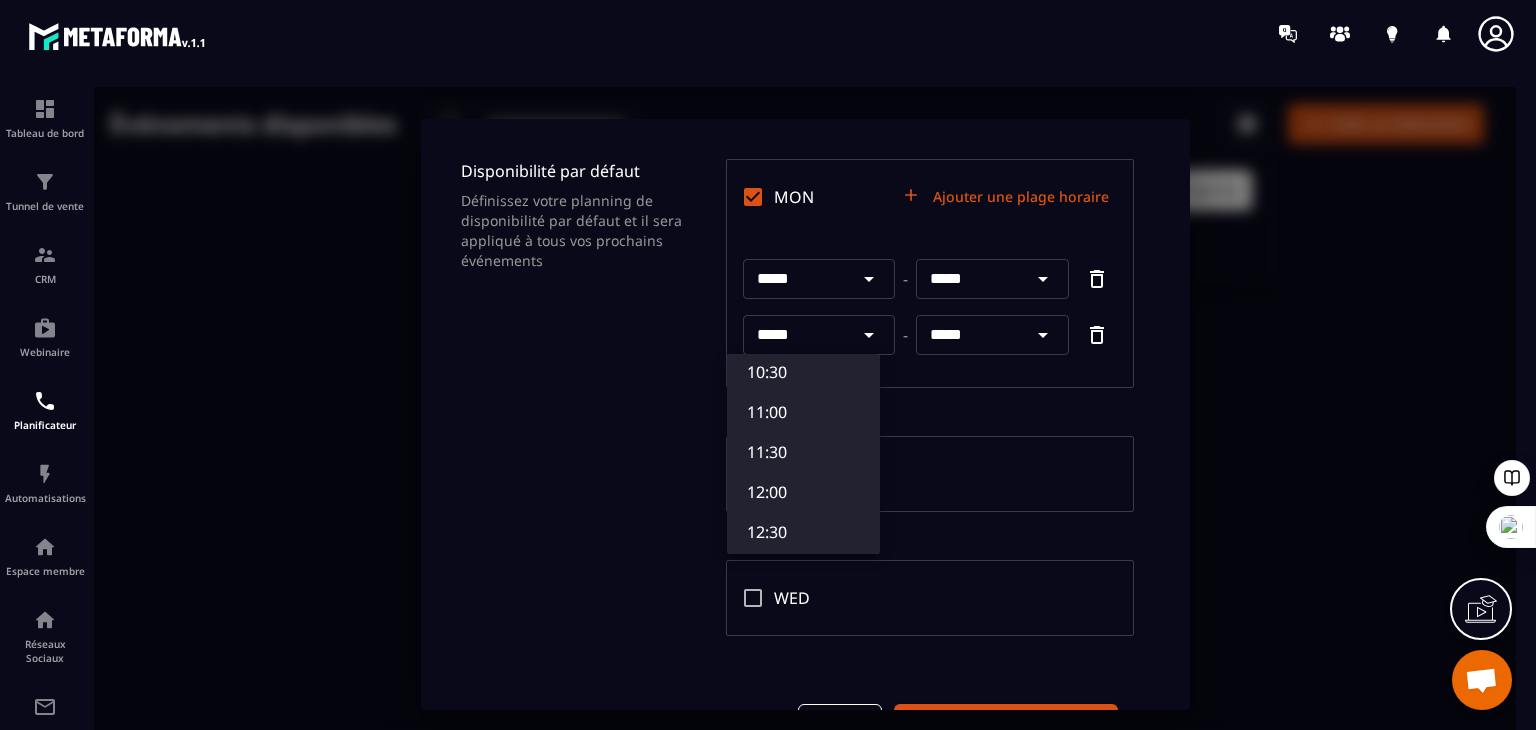 scroll, scrollTop: 1056, scrollLeft: 0, axis: vertical 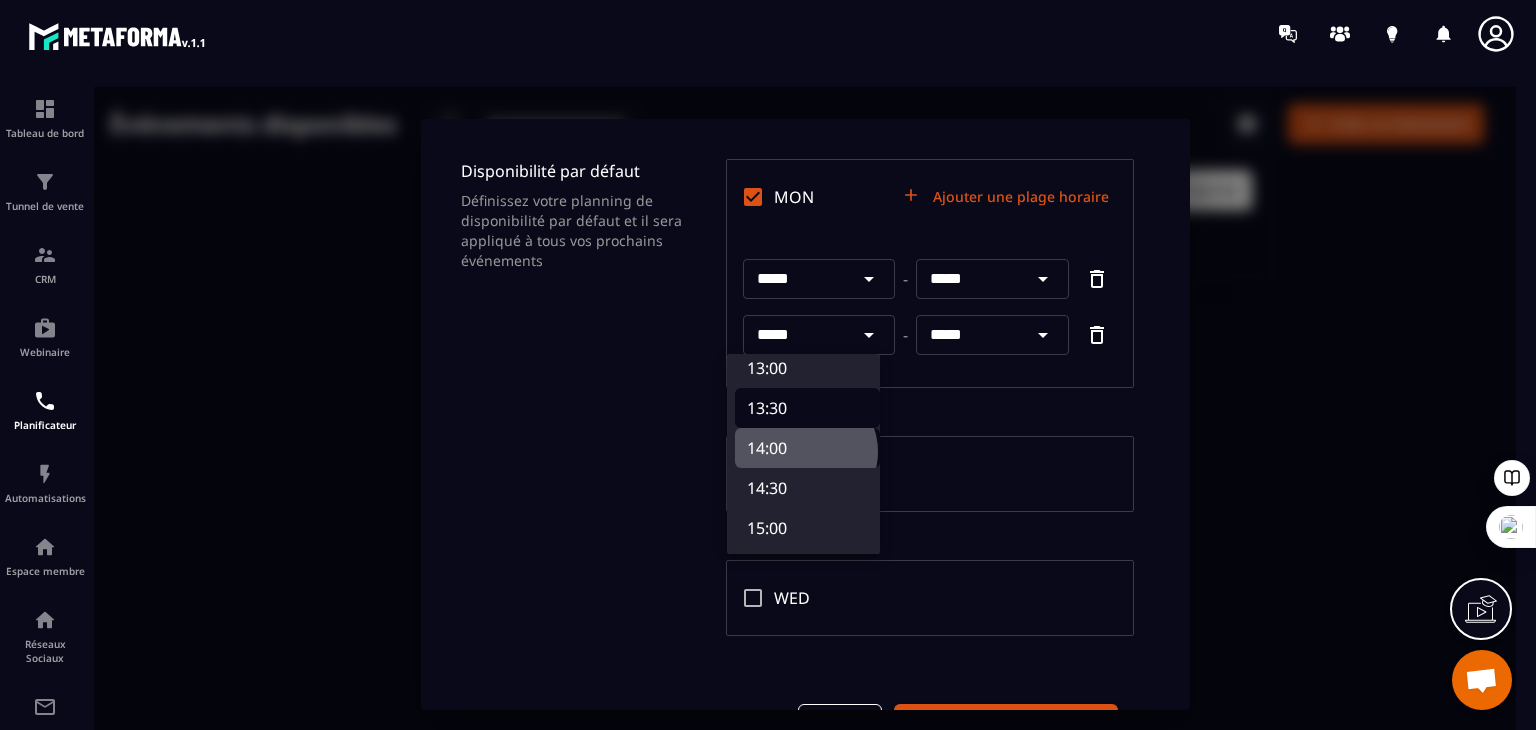 click on "14:00" at bounding box center (807, 448) 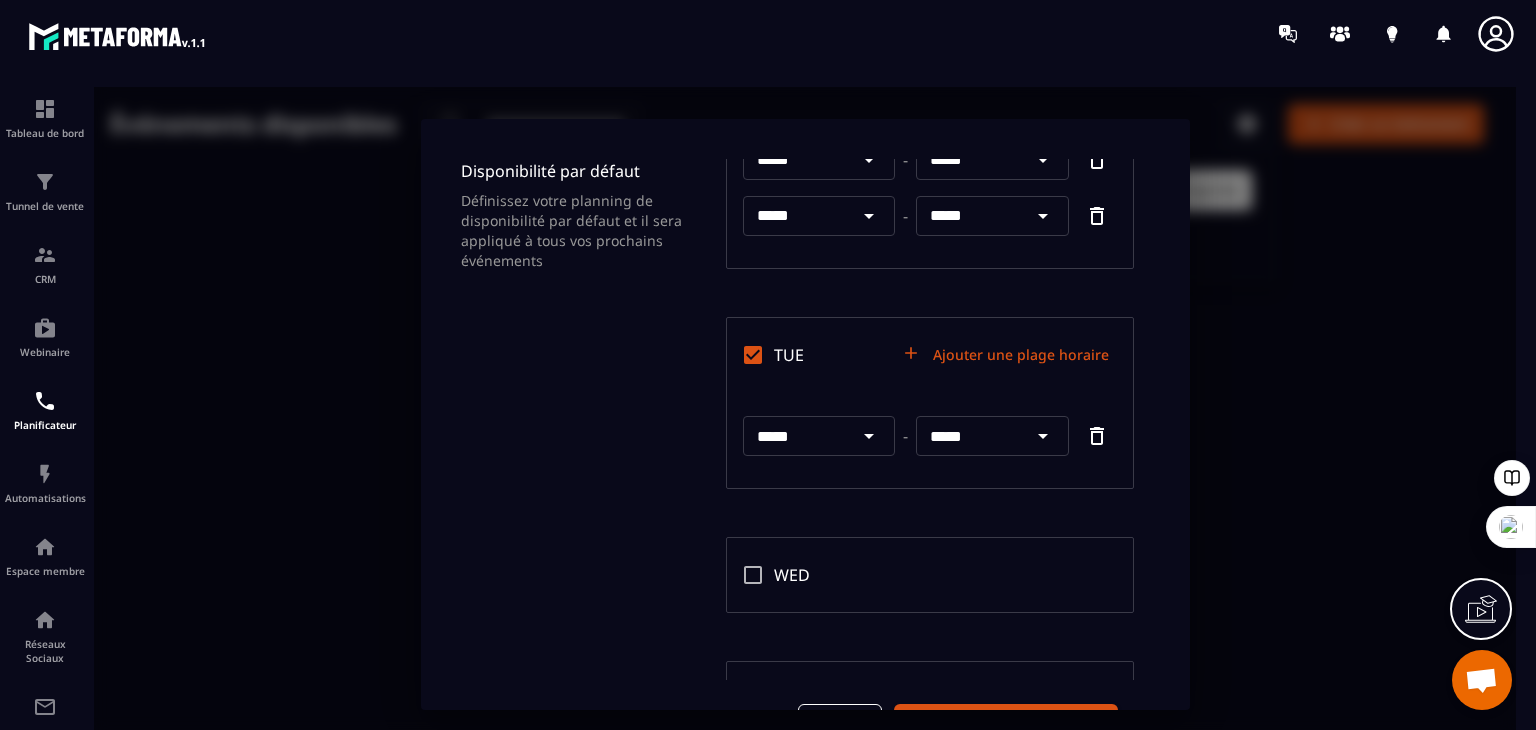 scroll, scrollTop: 123, scrollLeft: 0, axis: vertical 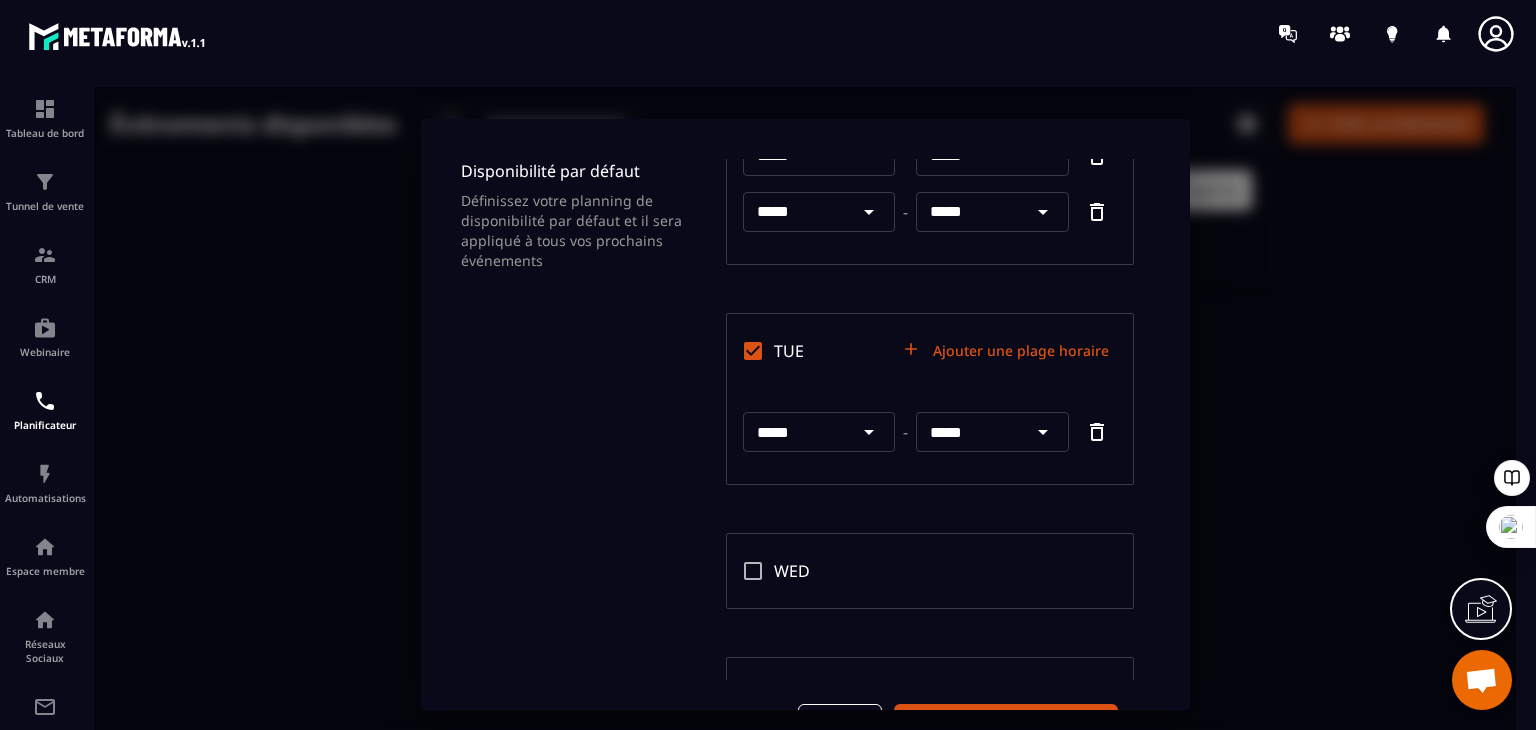 click 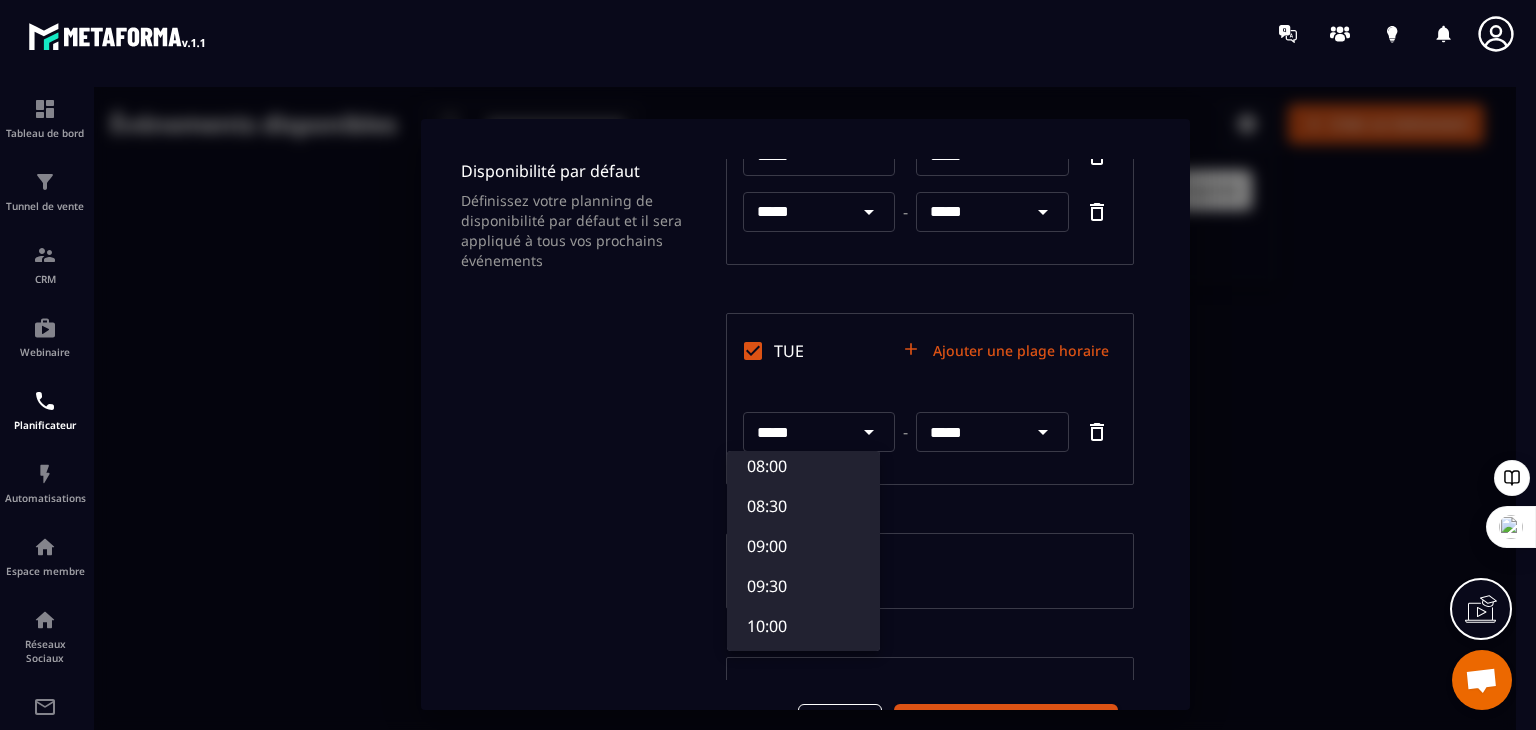 scroll, scrollTop: 680, scrollLeft: 0, axis: vertical 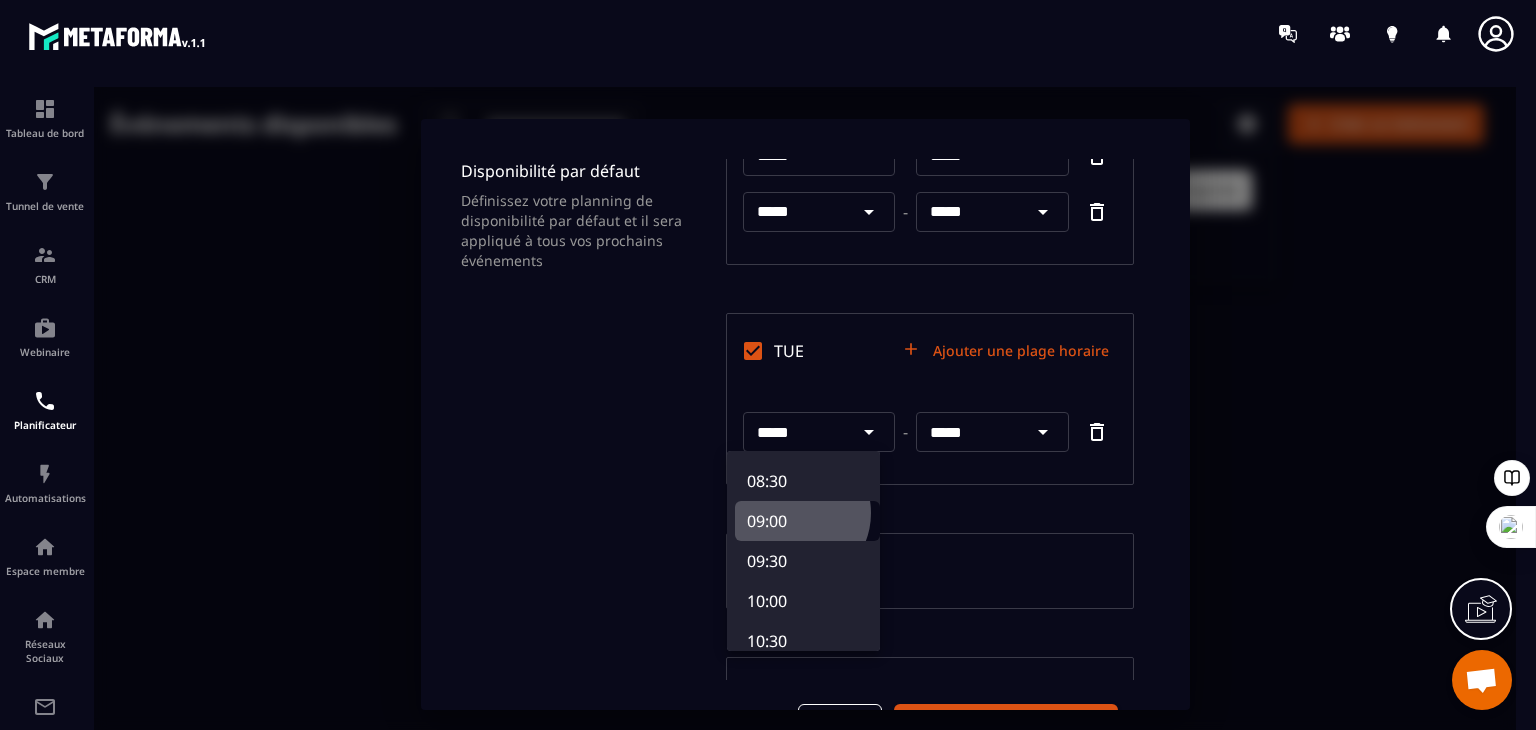 click on "09:00" at bounding box center (807, 521) 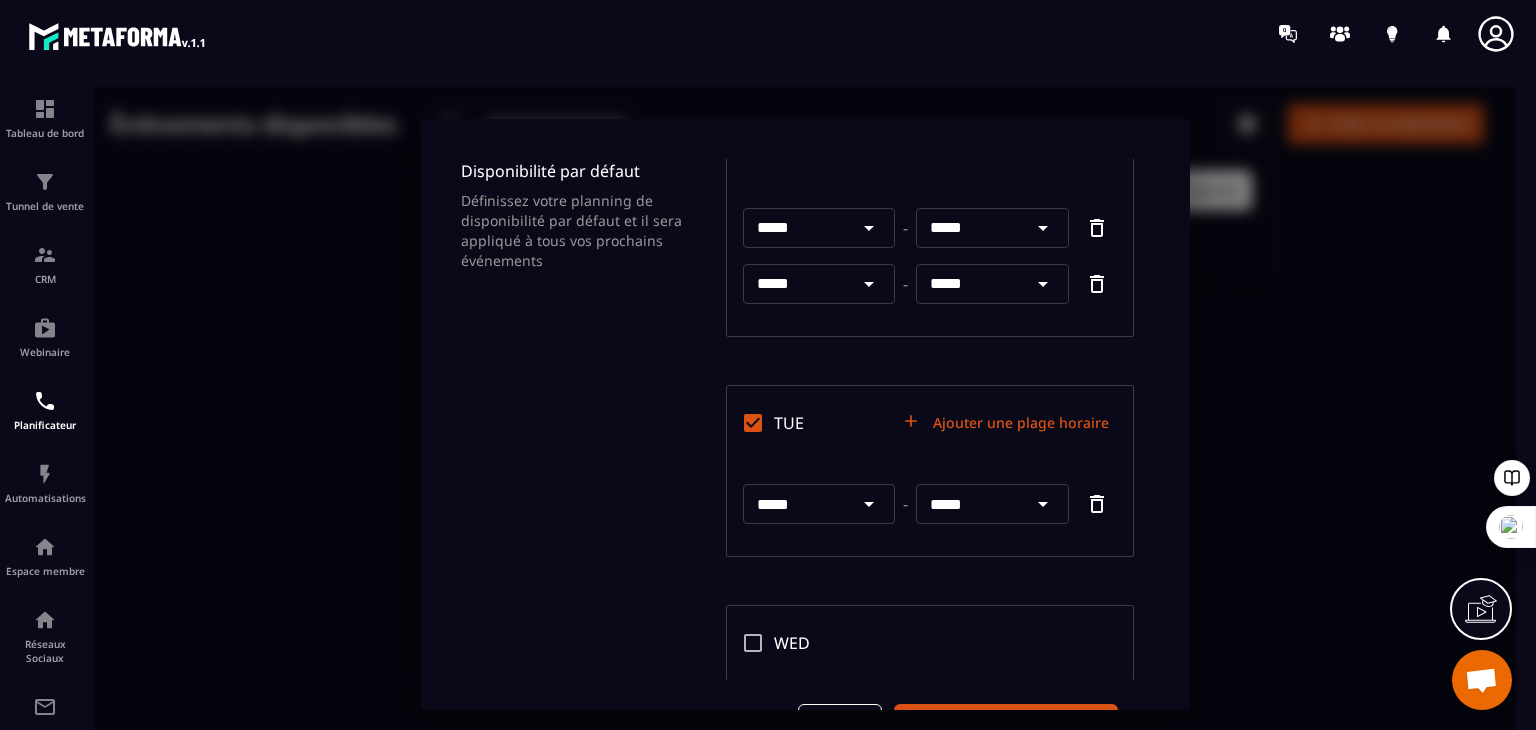 scroll, scrollTop: 51, scrollLeft: 0, axis: vertical 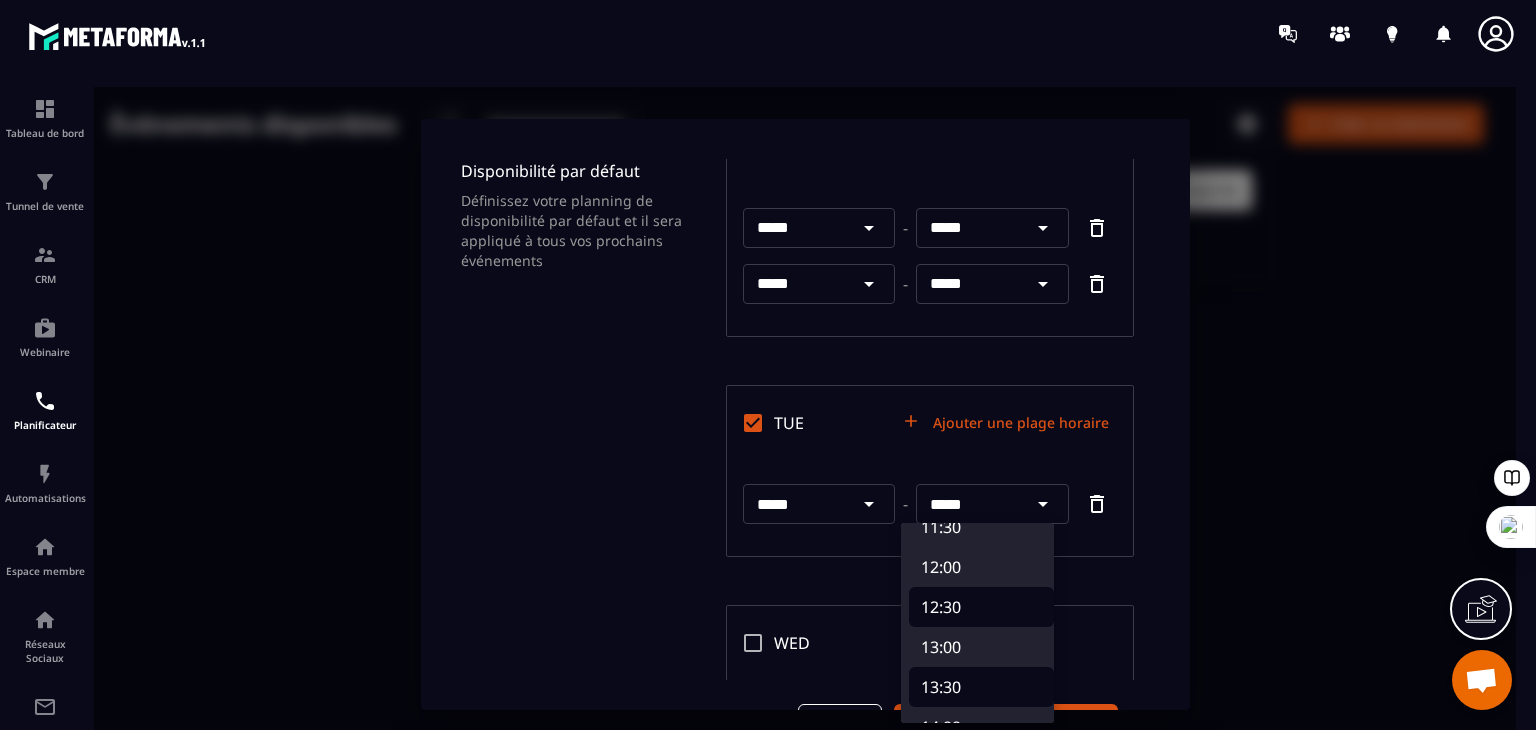 click on "12:30" at bounding box center [981, 607] 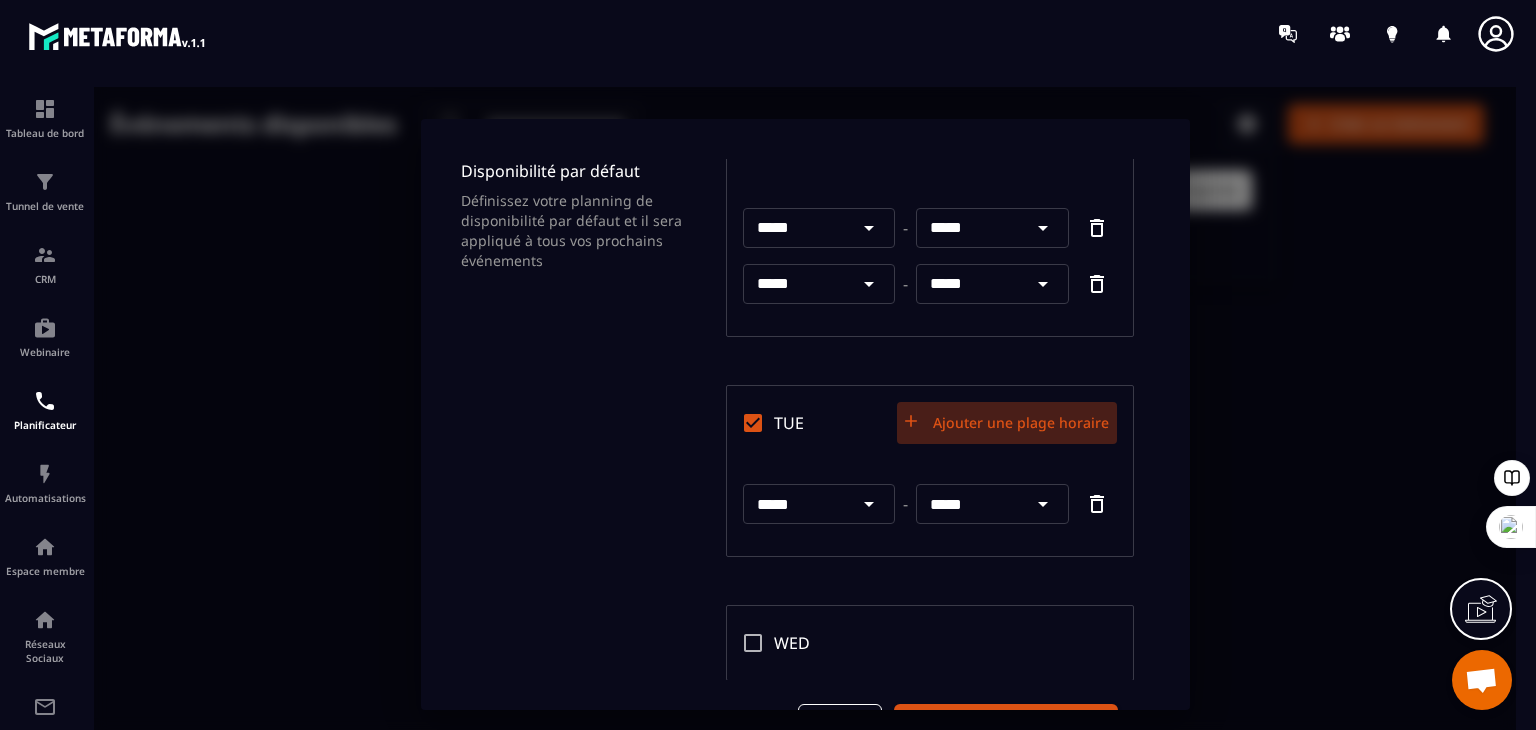 click on "Ajouter une plage horaire" at bounding box center [1007, 423] 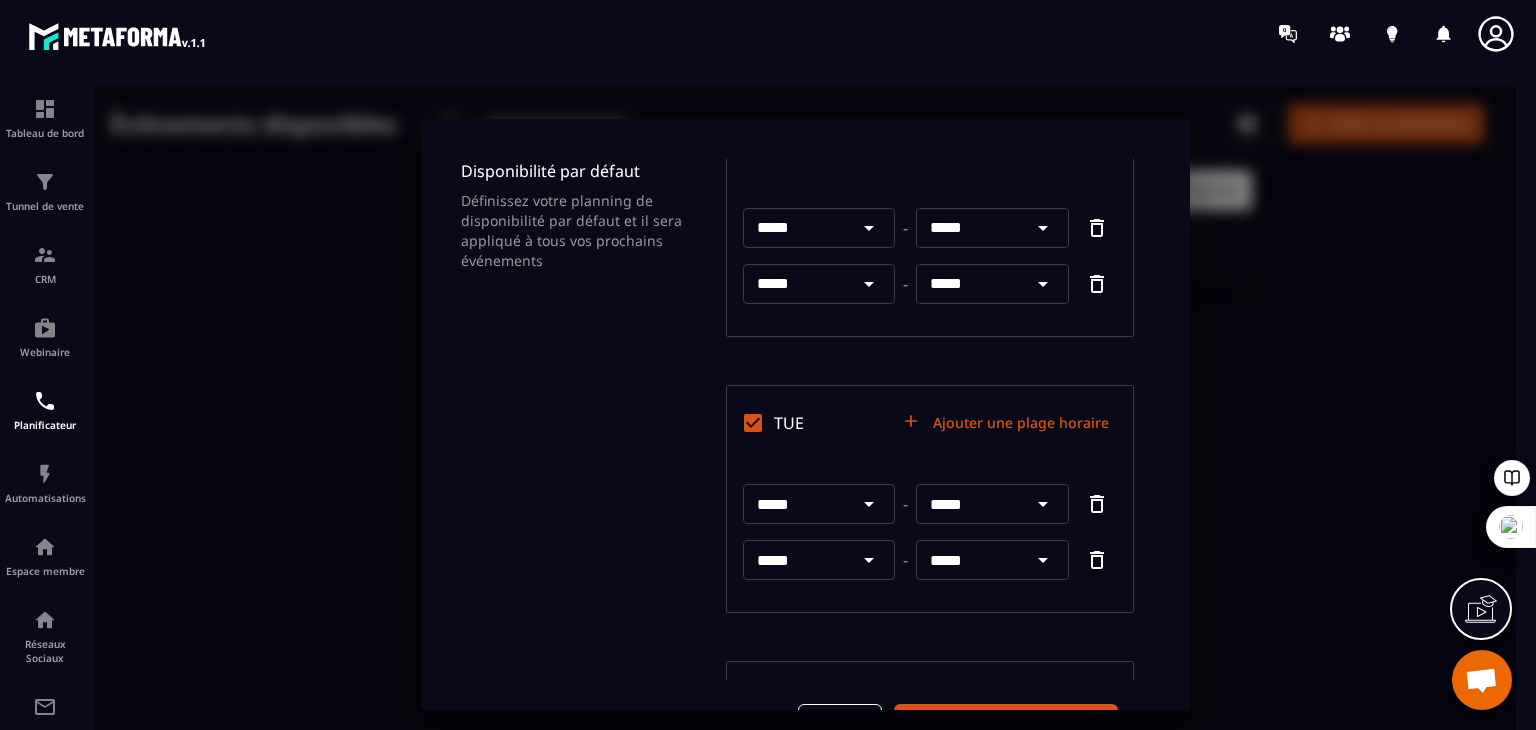 click 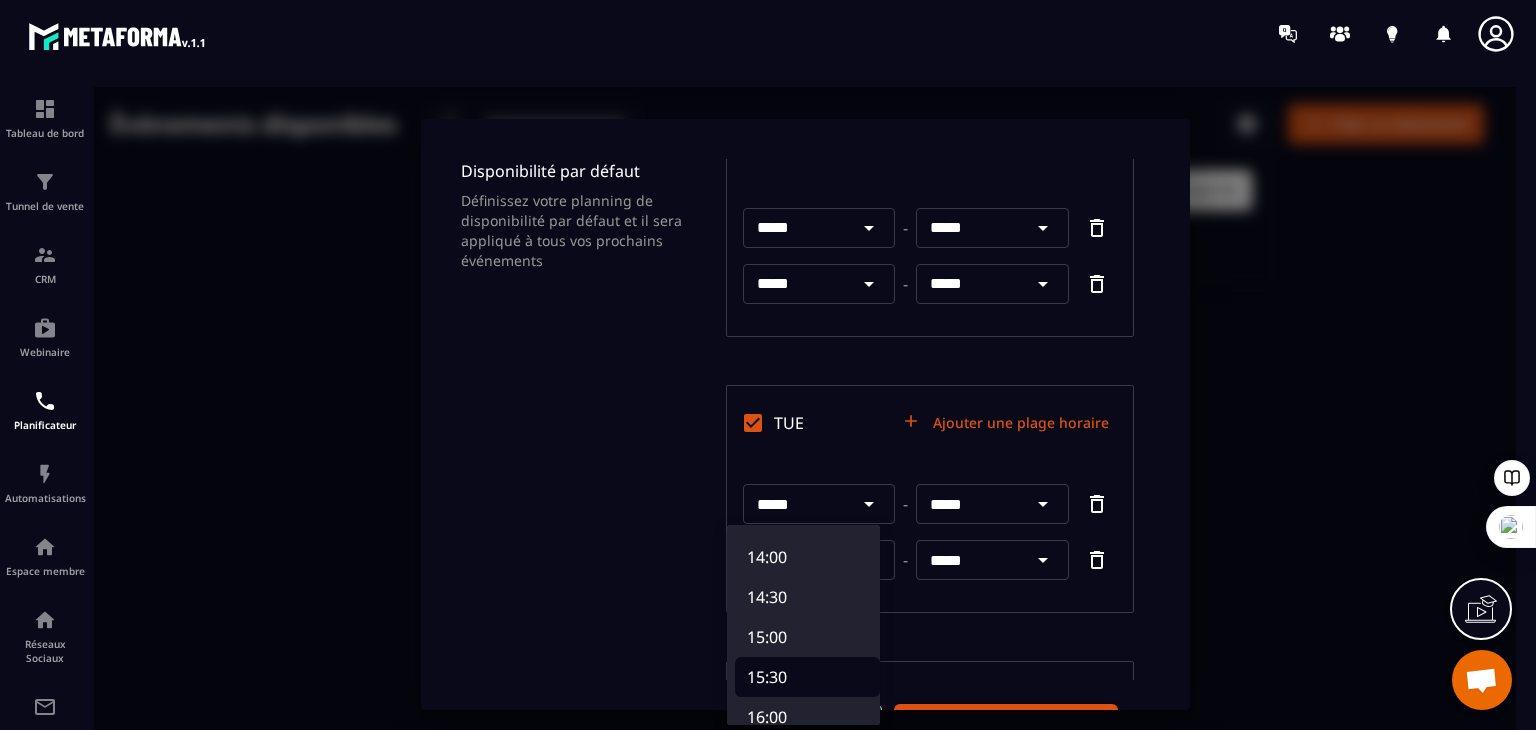 scroll, scrollTop: 1111, scrollLeft: 0, axis: vertical 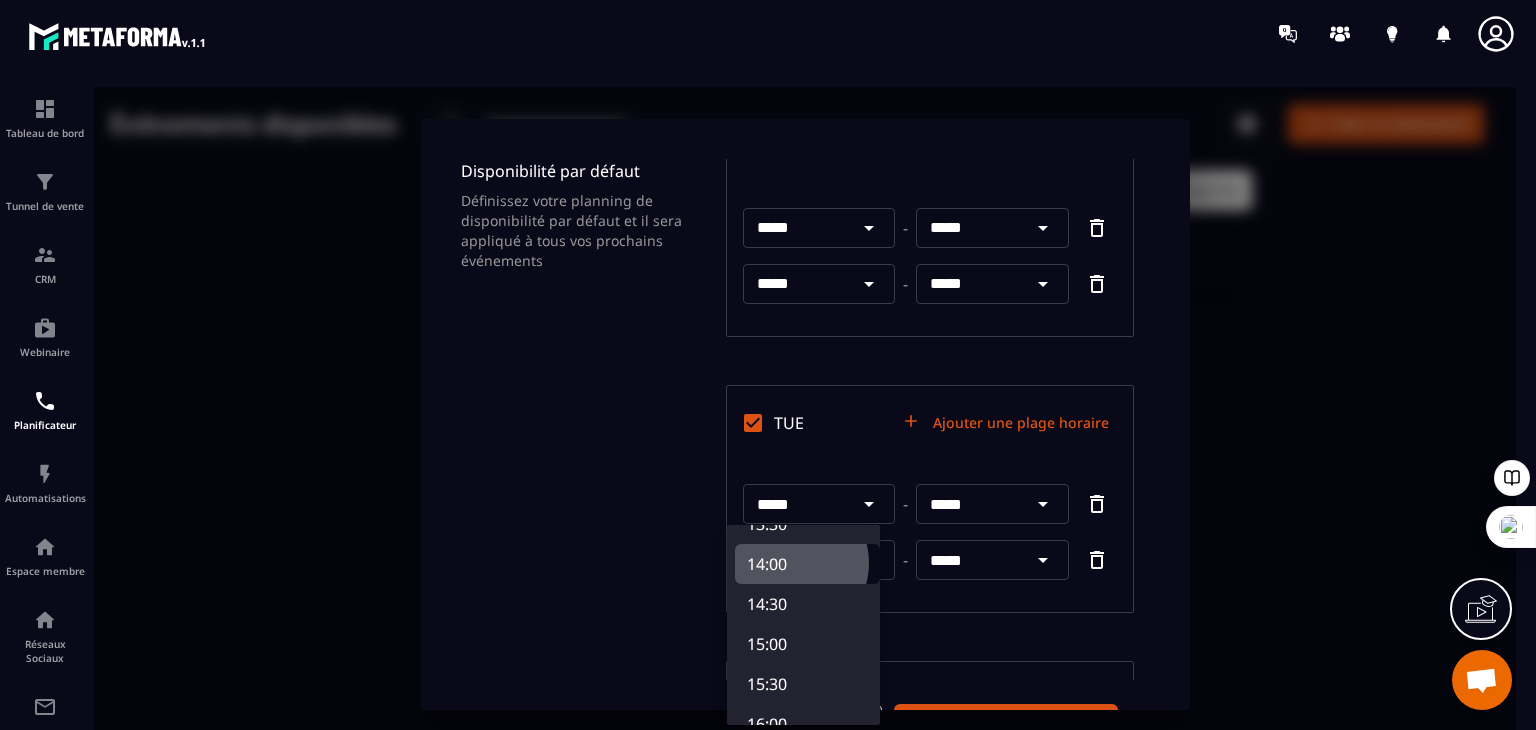 click on "14:00" at bounding box center (807, 564) 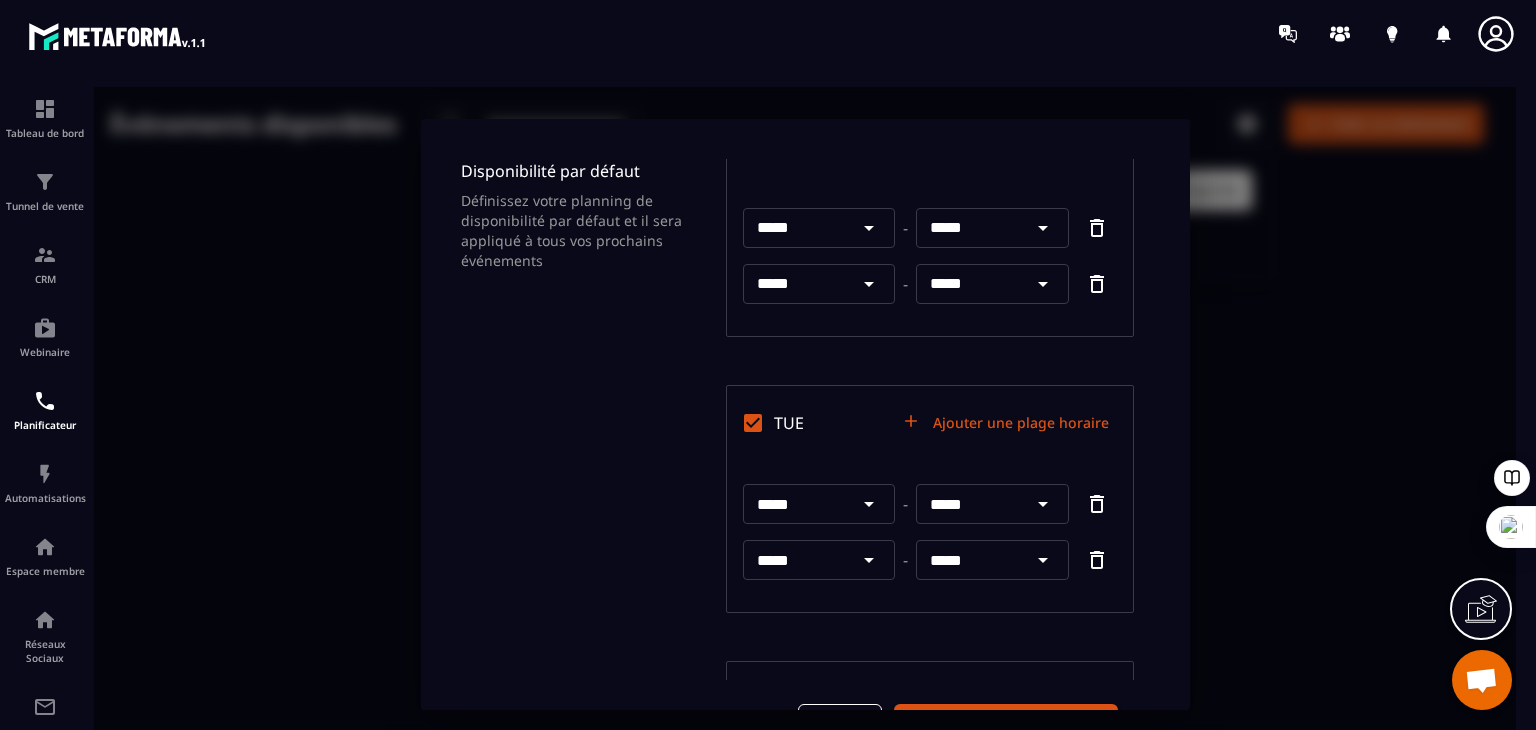 click 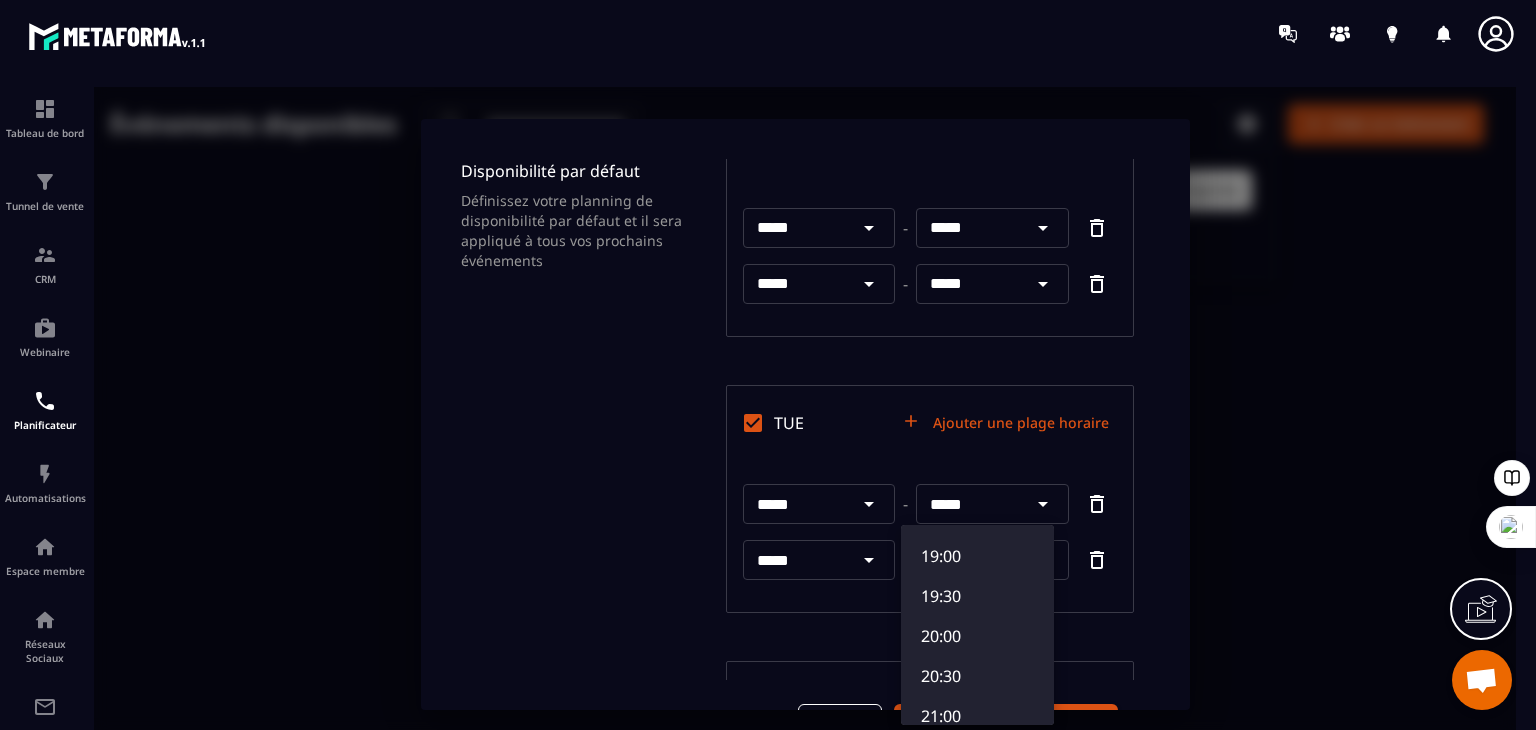 scroll, scrollTop: 1380, scrollLeft: 0, axis: vertical 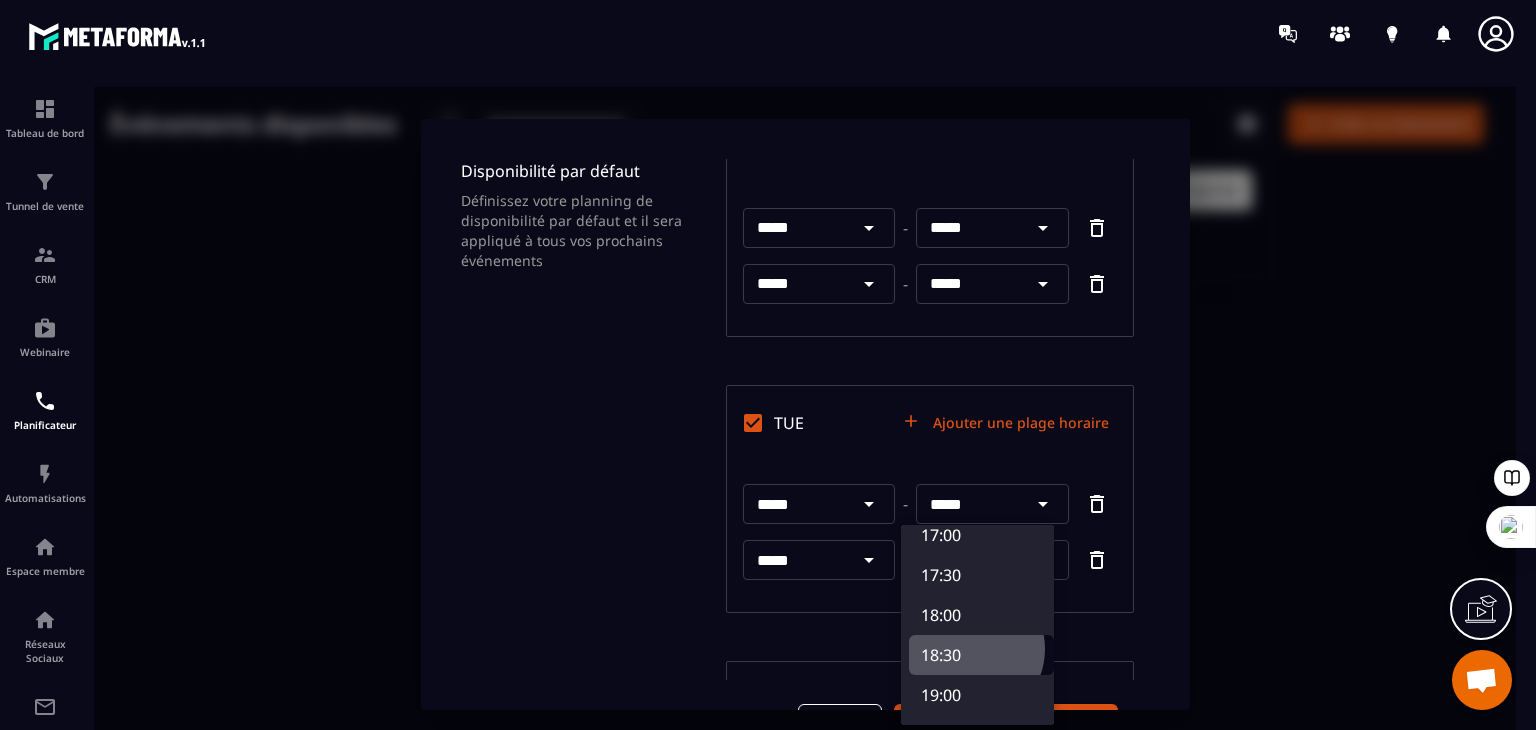 click on "18:30" at bounding box center (981, 655) 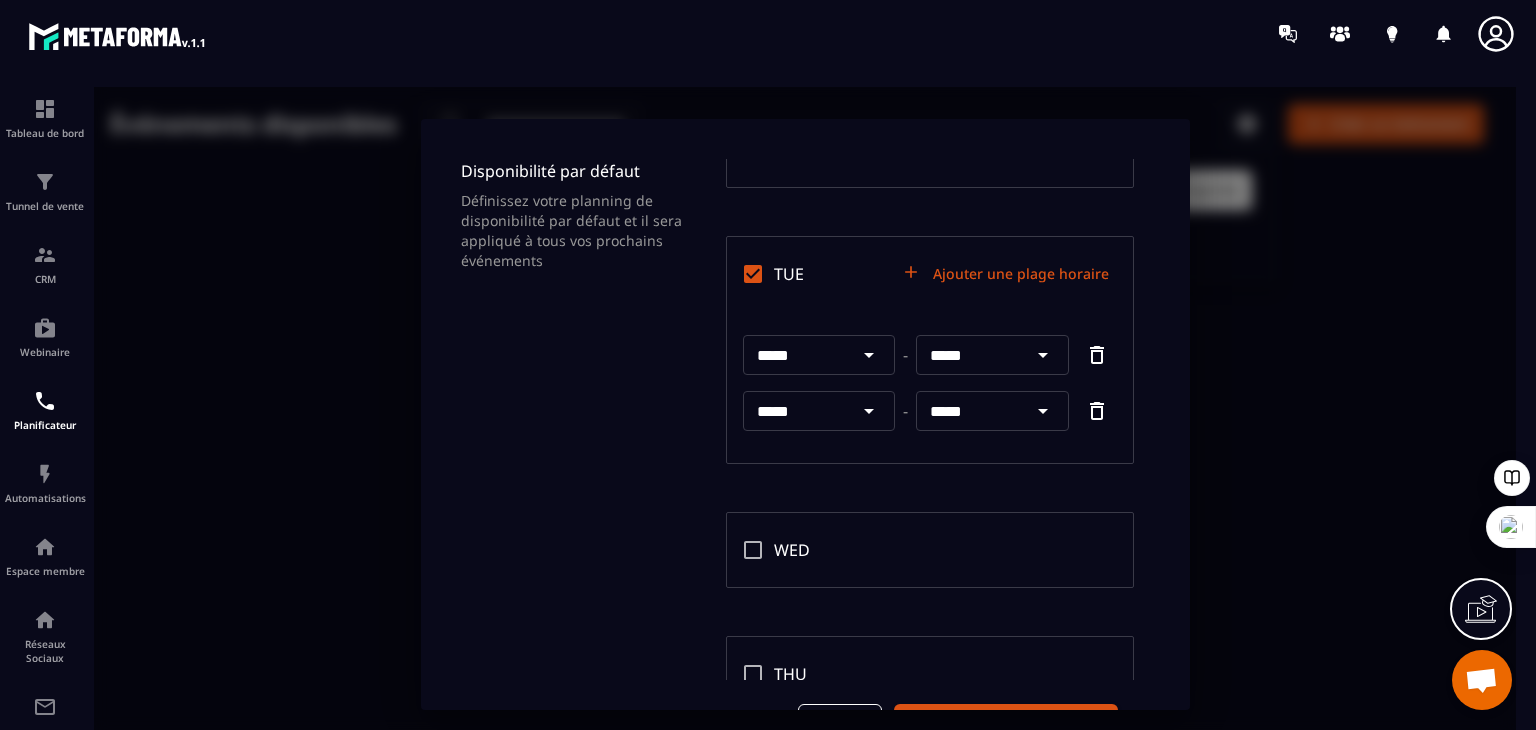 scroll, scrollTop: 200, scrollLeft: 0, axis: vertical 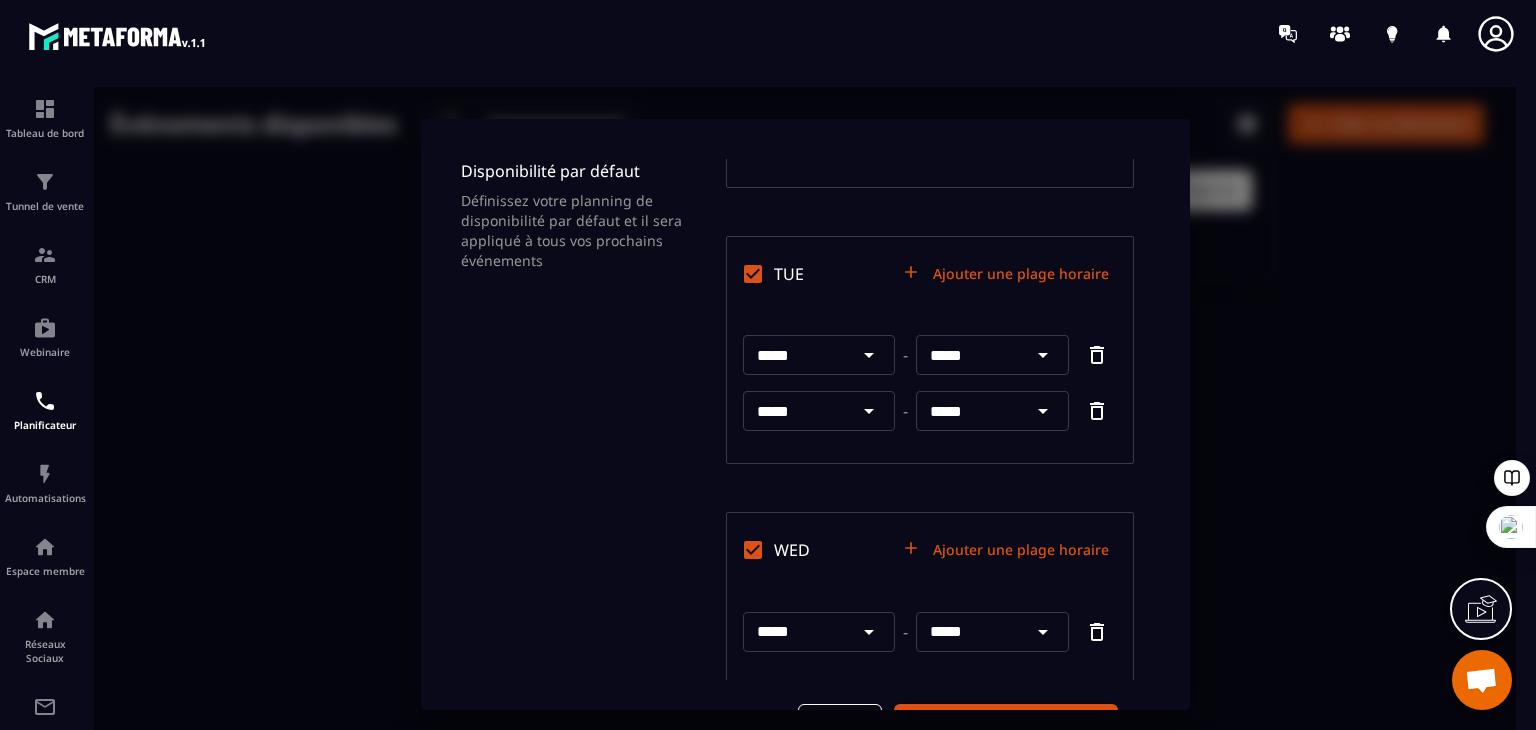 click 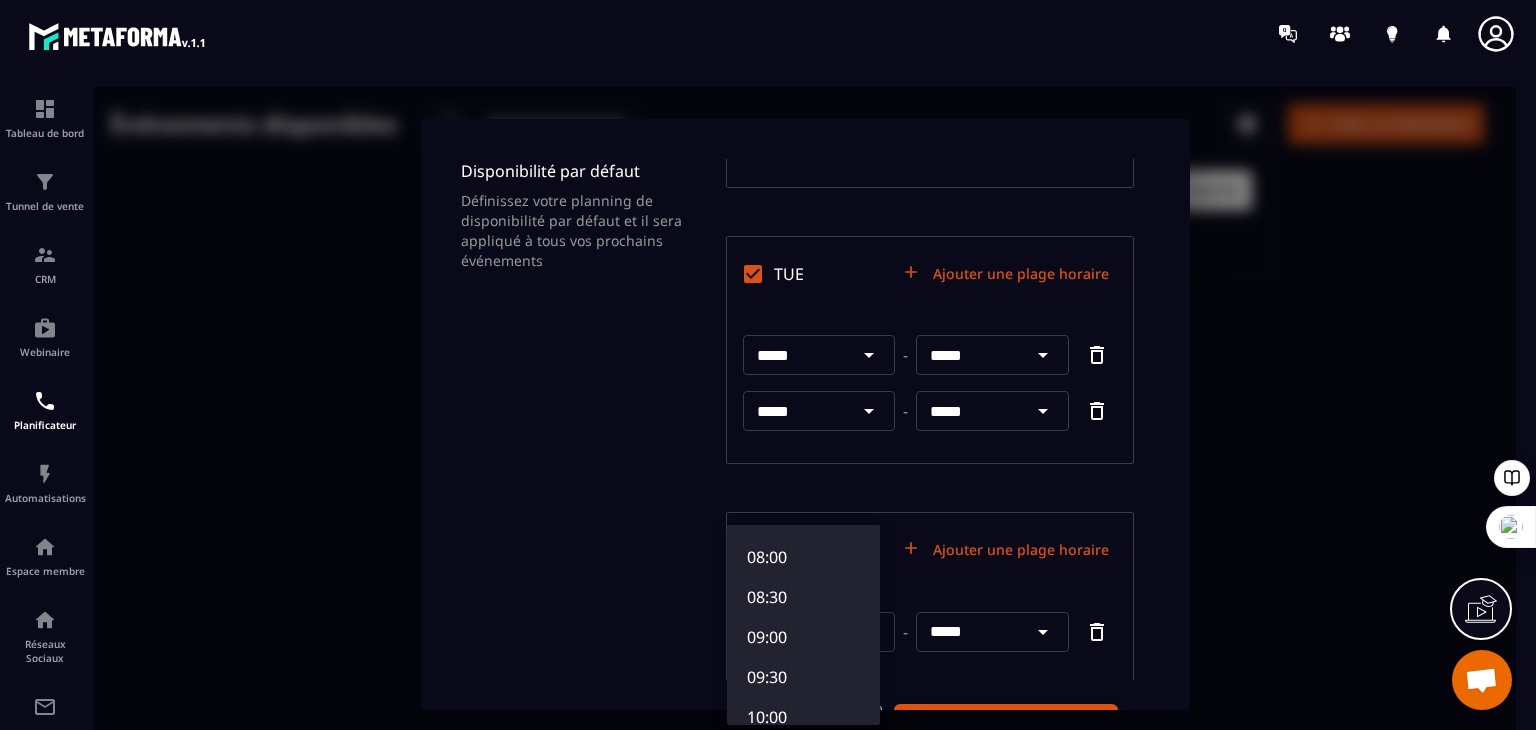 scroll, scrollTop: 639, scrollLeft: 0, axis: vertical 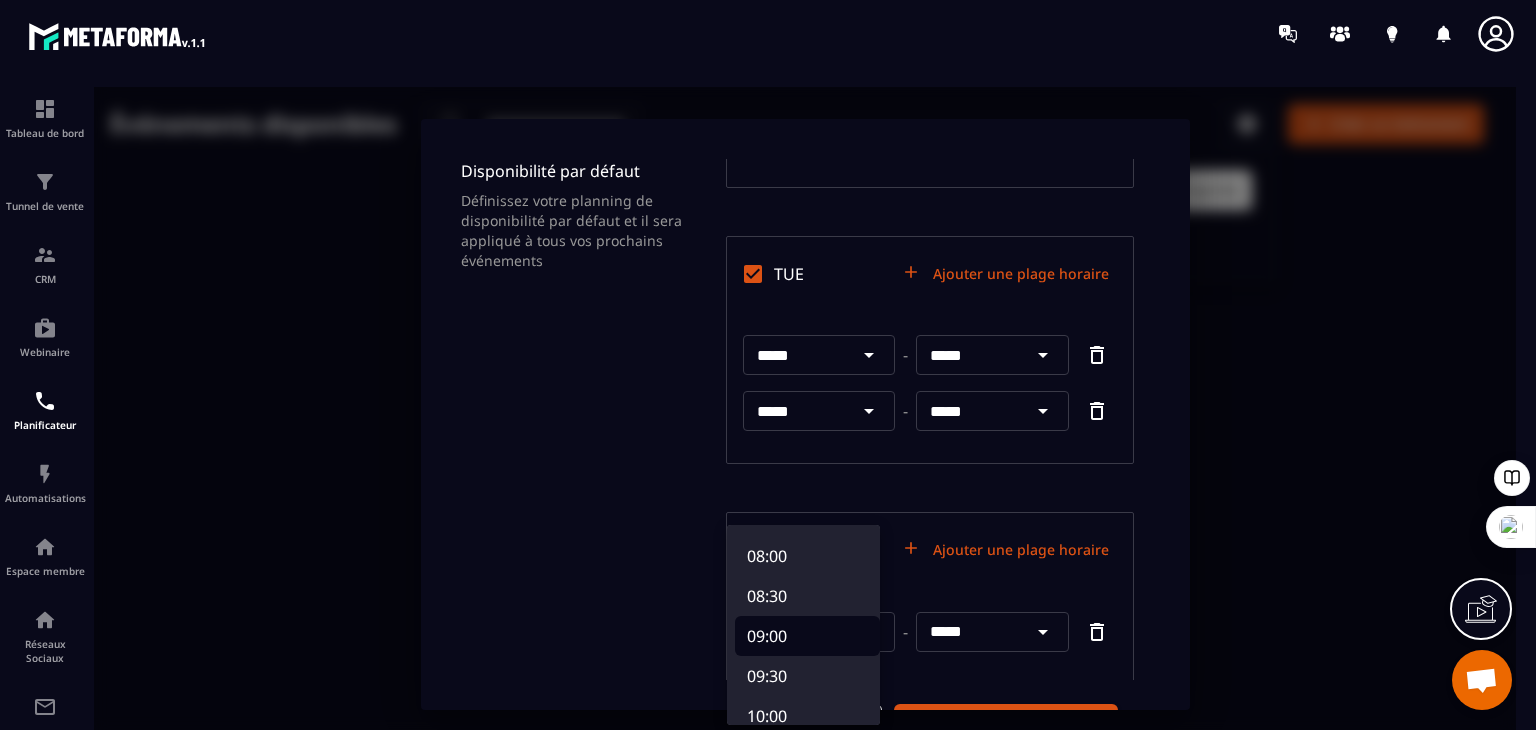 click on "09:00" at bounding box center (807, 636) 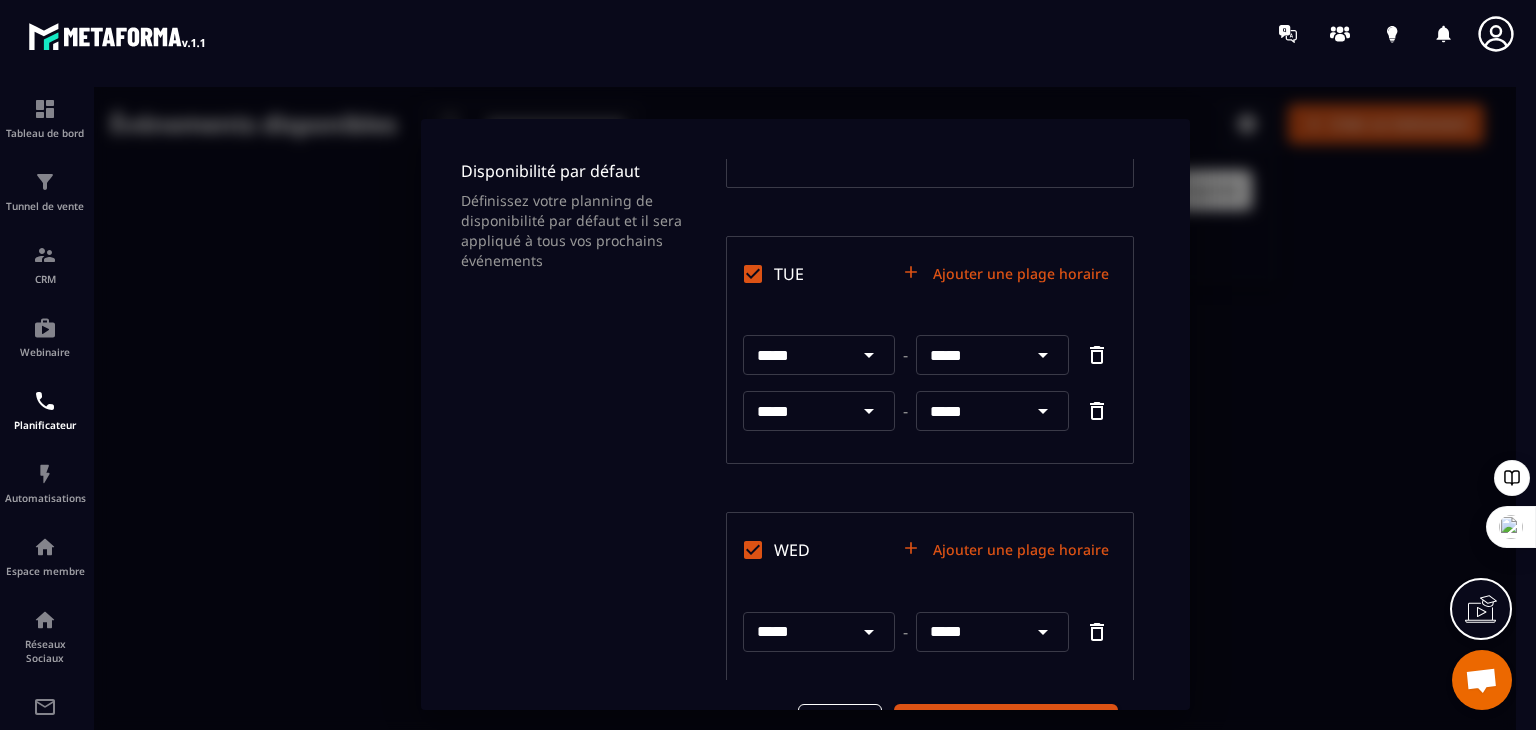 click 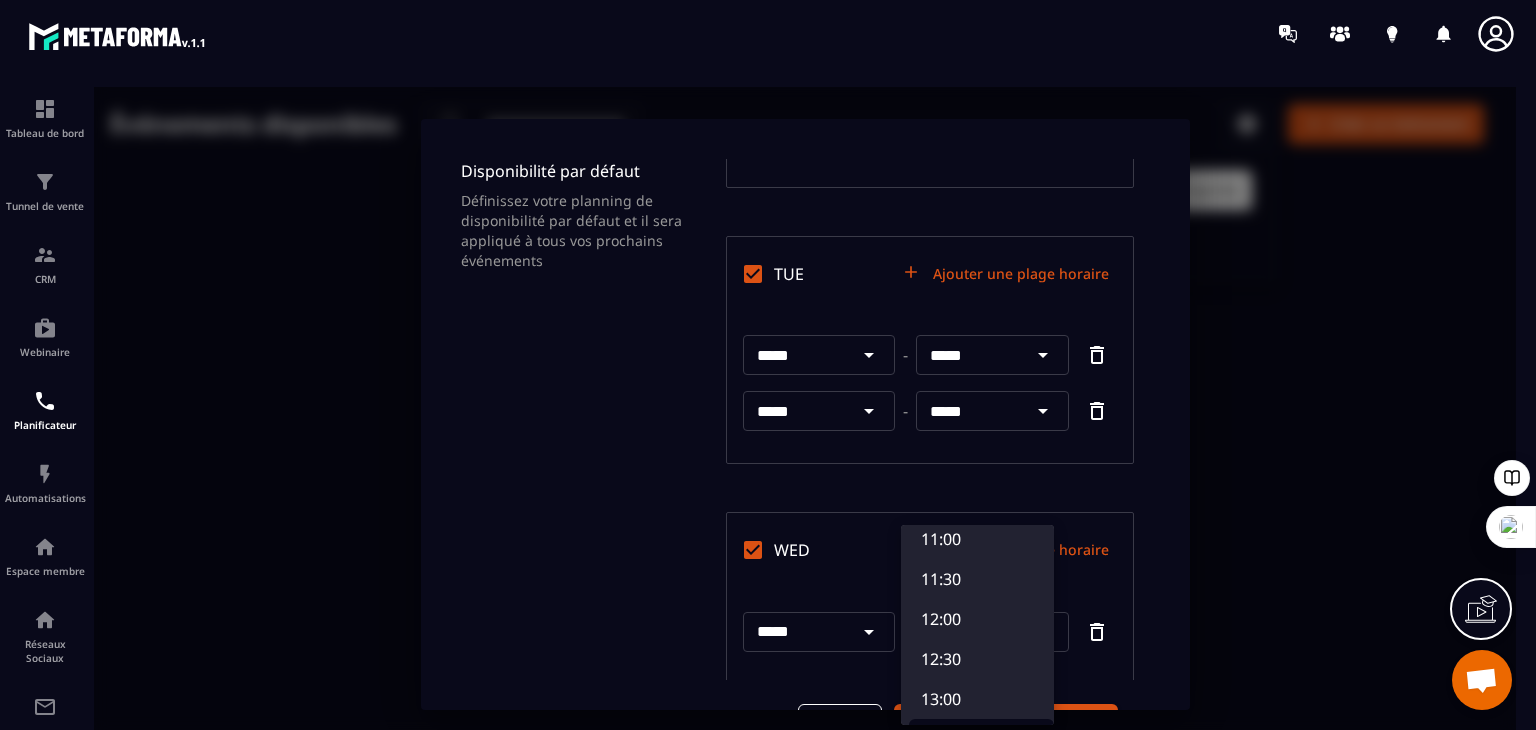 scroll, scrollTop: 895, scrollLeft: 0, axis: vertical 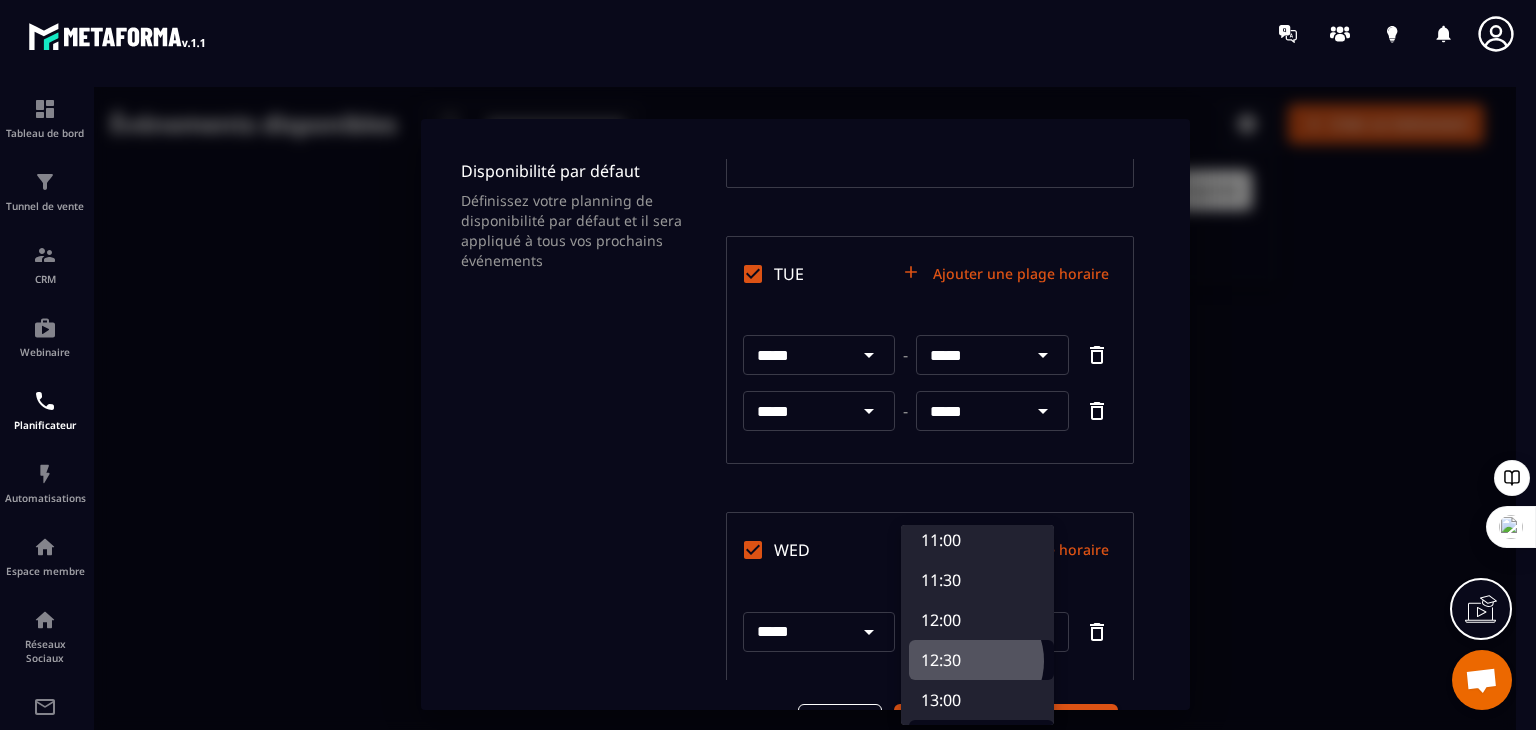 click on "12:30" at bounding box center (981, 660) 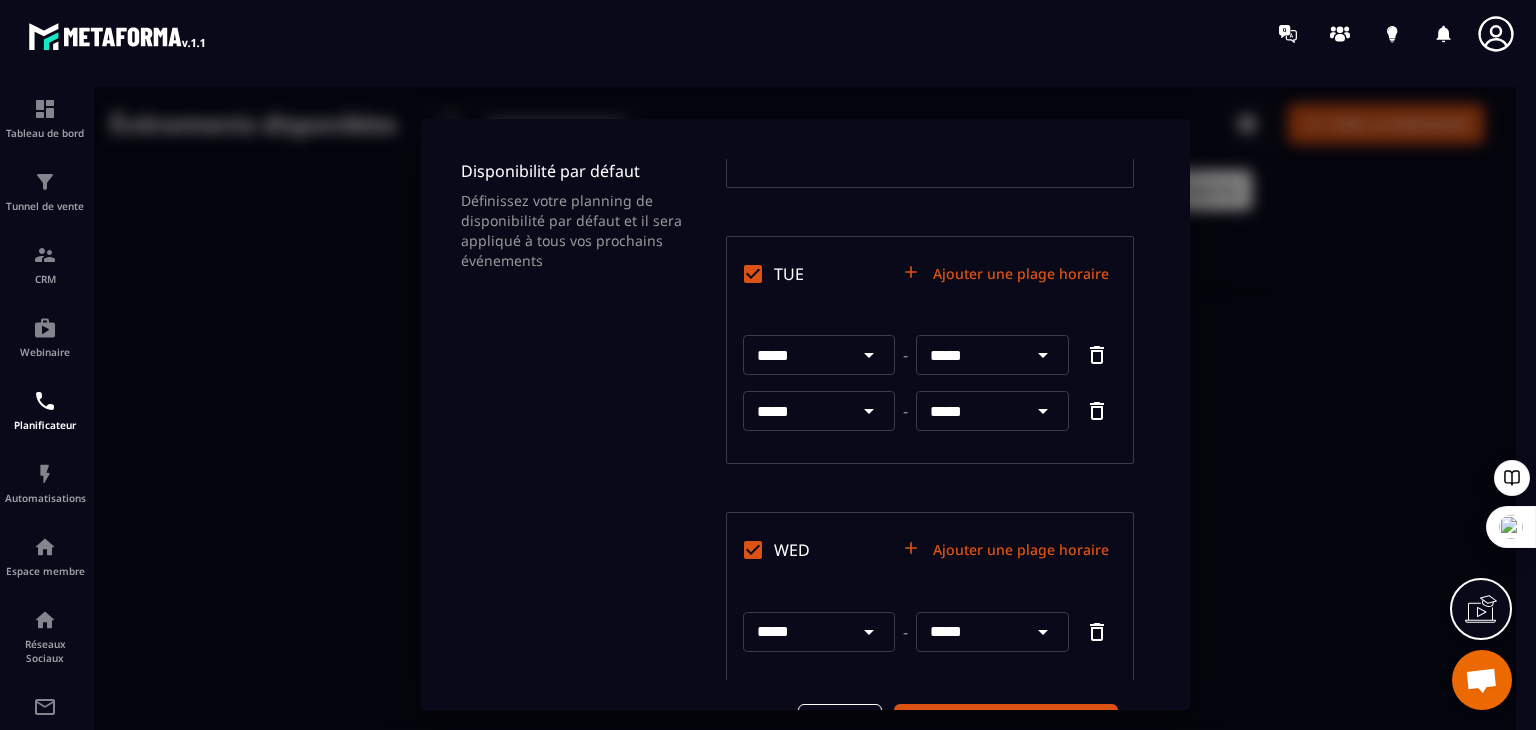 scroll, scrollTop: 304, scrollLeft: 0, axis: vertical 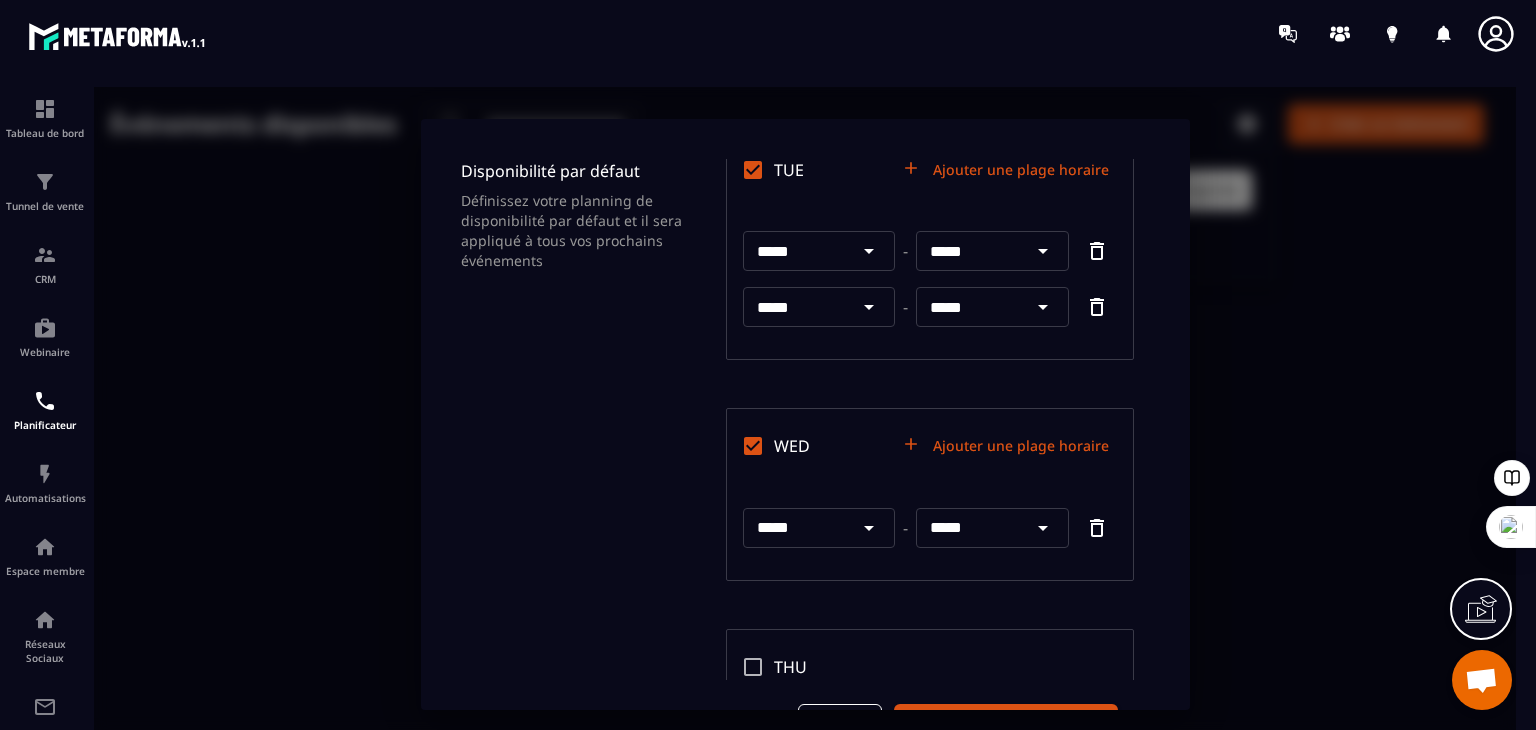 click on "Ajouter une plage horaire" at bounding box center [1007, 446] 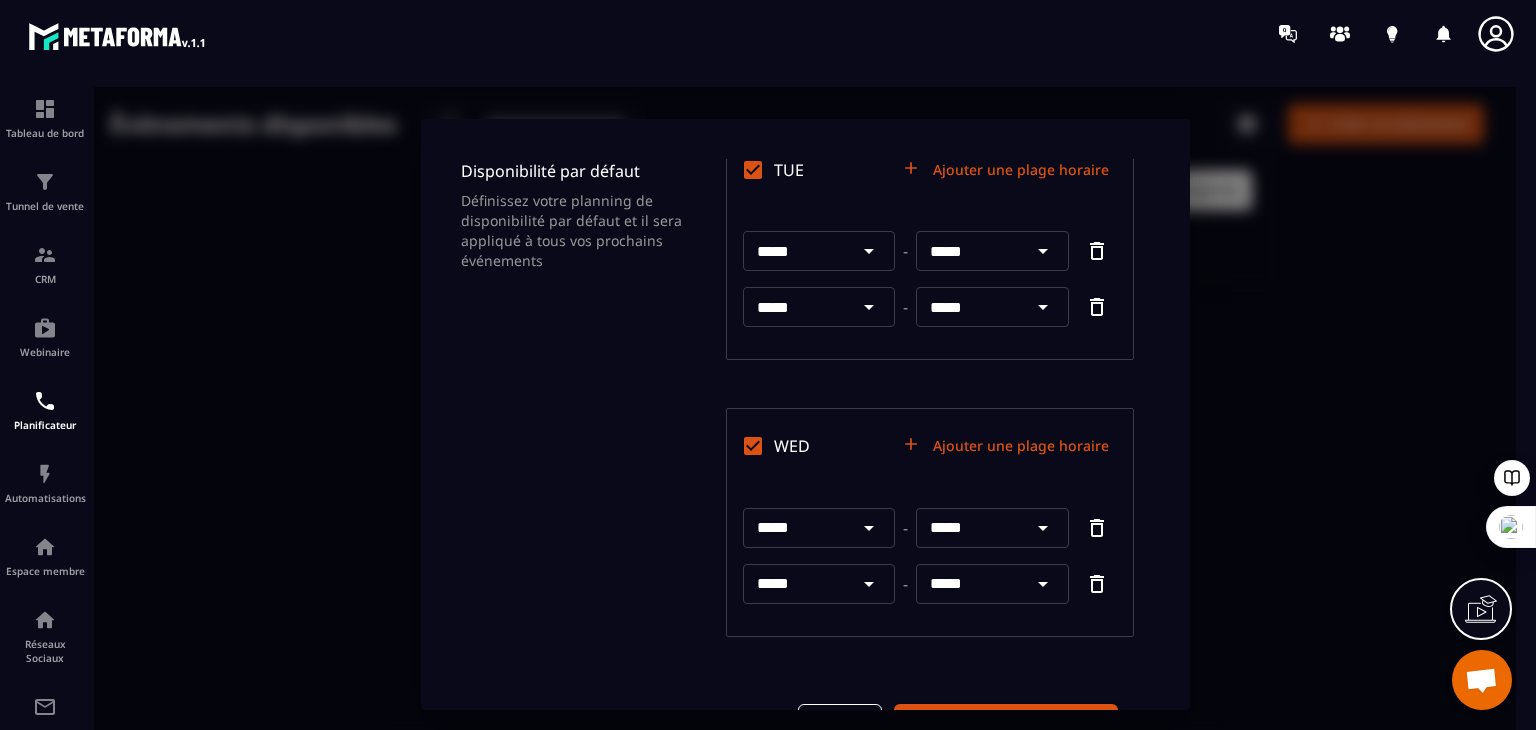 click 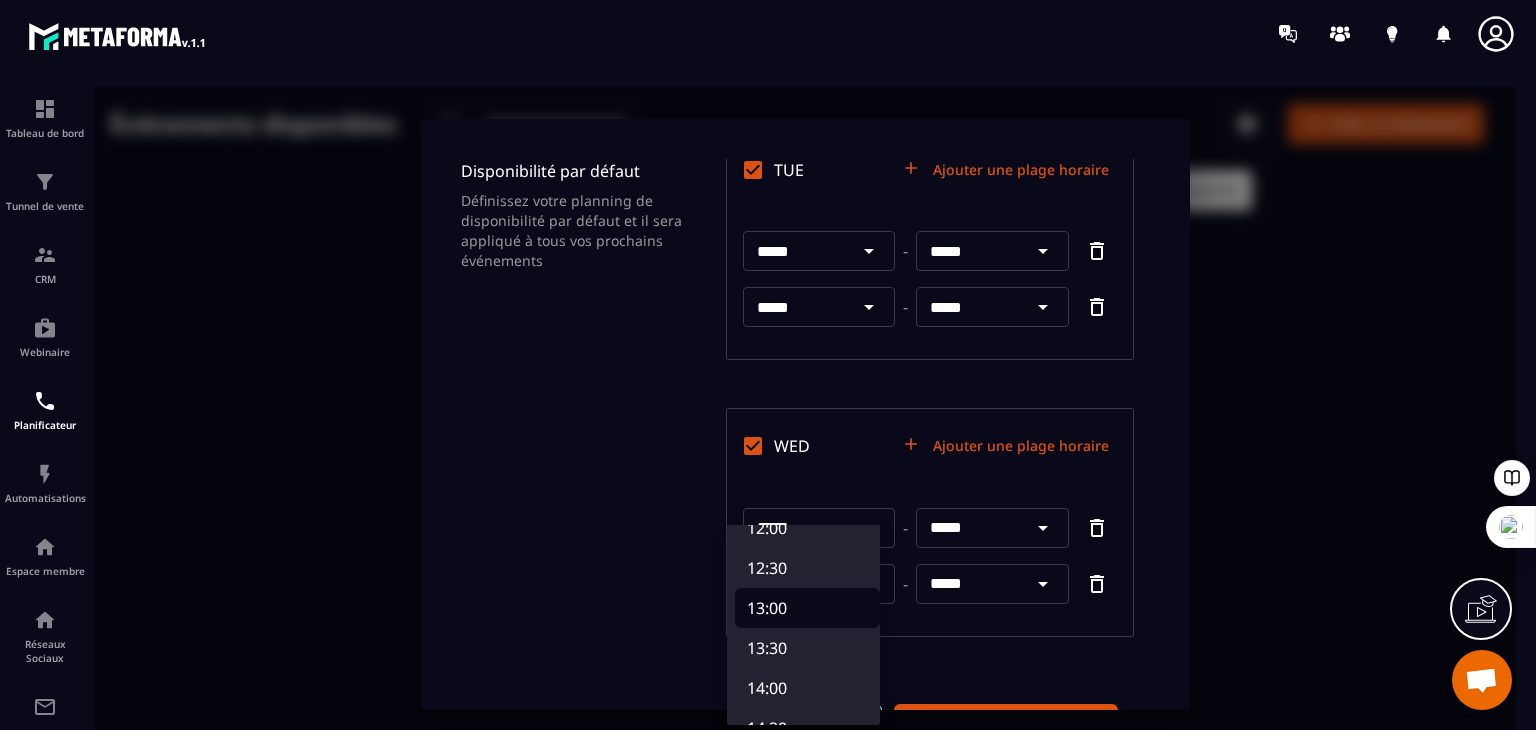 scroll, scrollTop: 986, scrollLeft: 0, axis: vertical 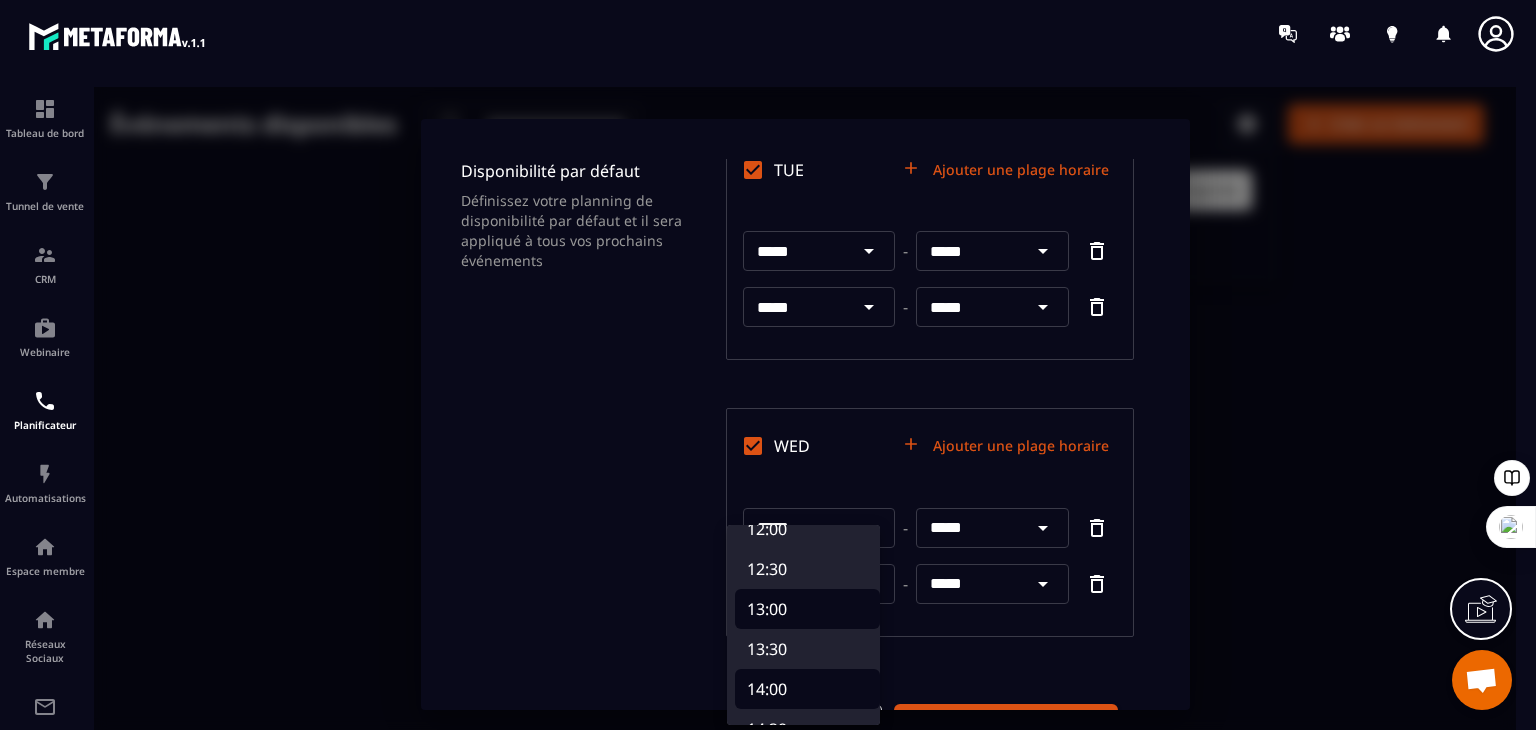 click on "14:00" at bounding box center [807, 689] 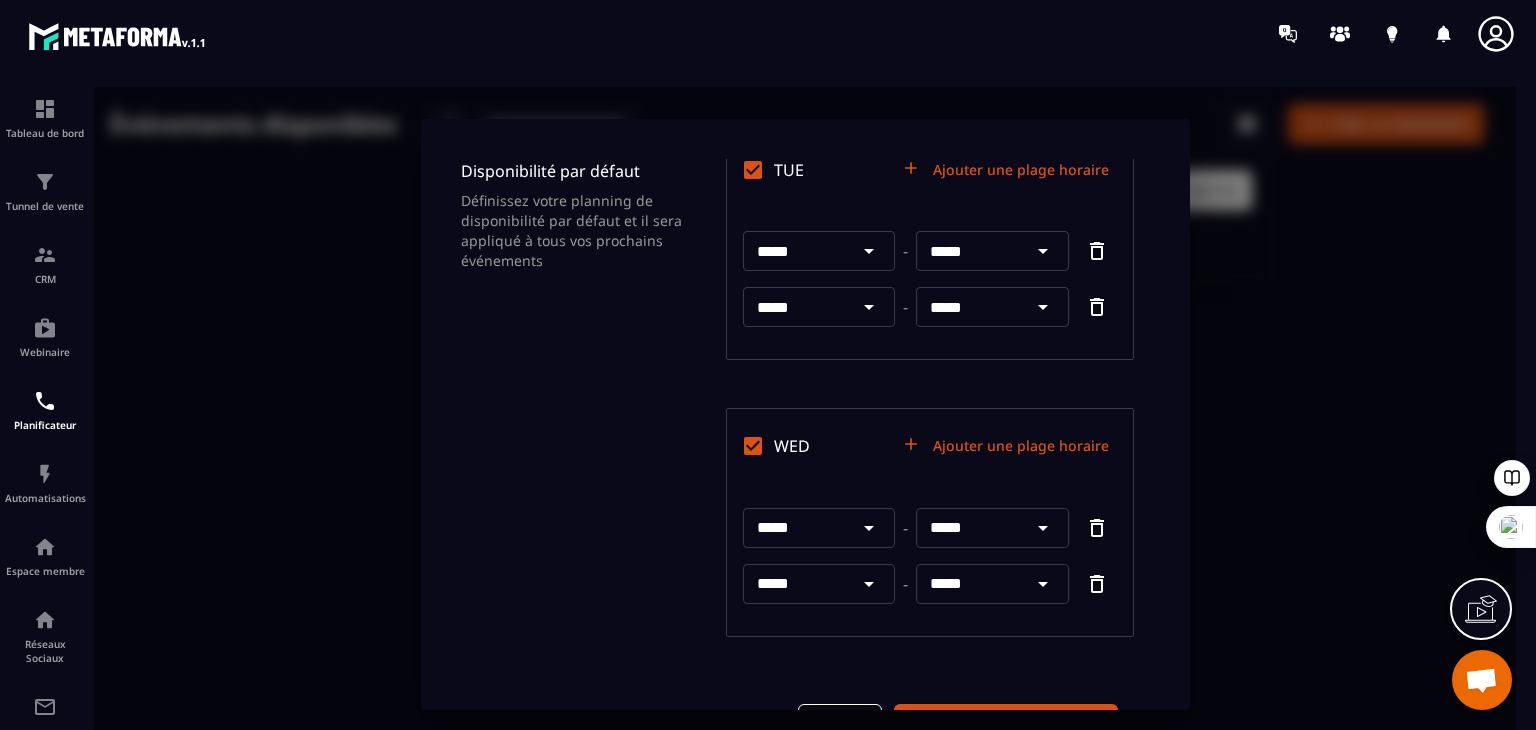 click 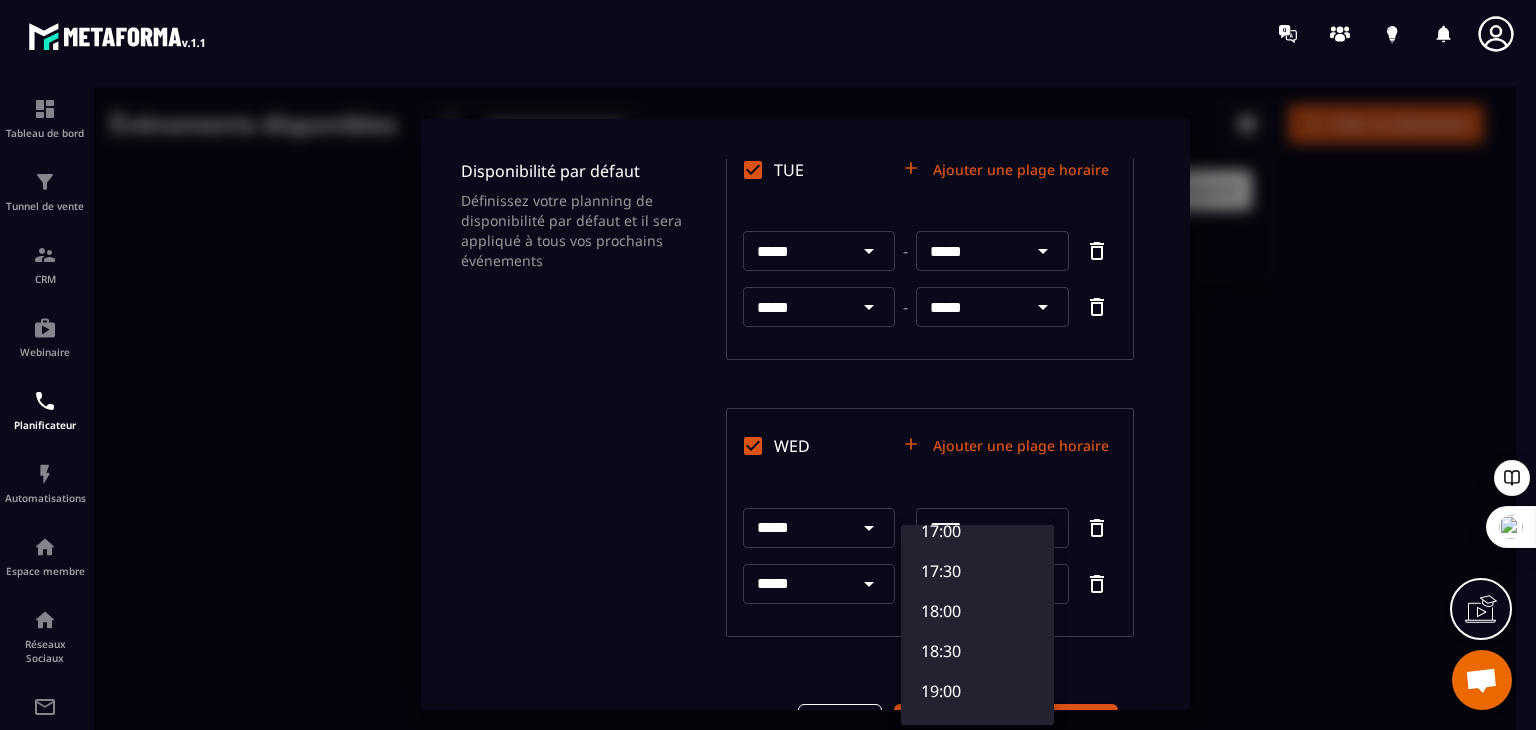 scroll, scrollTop: 1402, scrollLeft: 0, axis: vertical 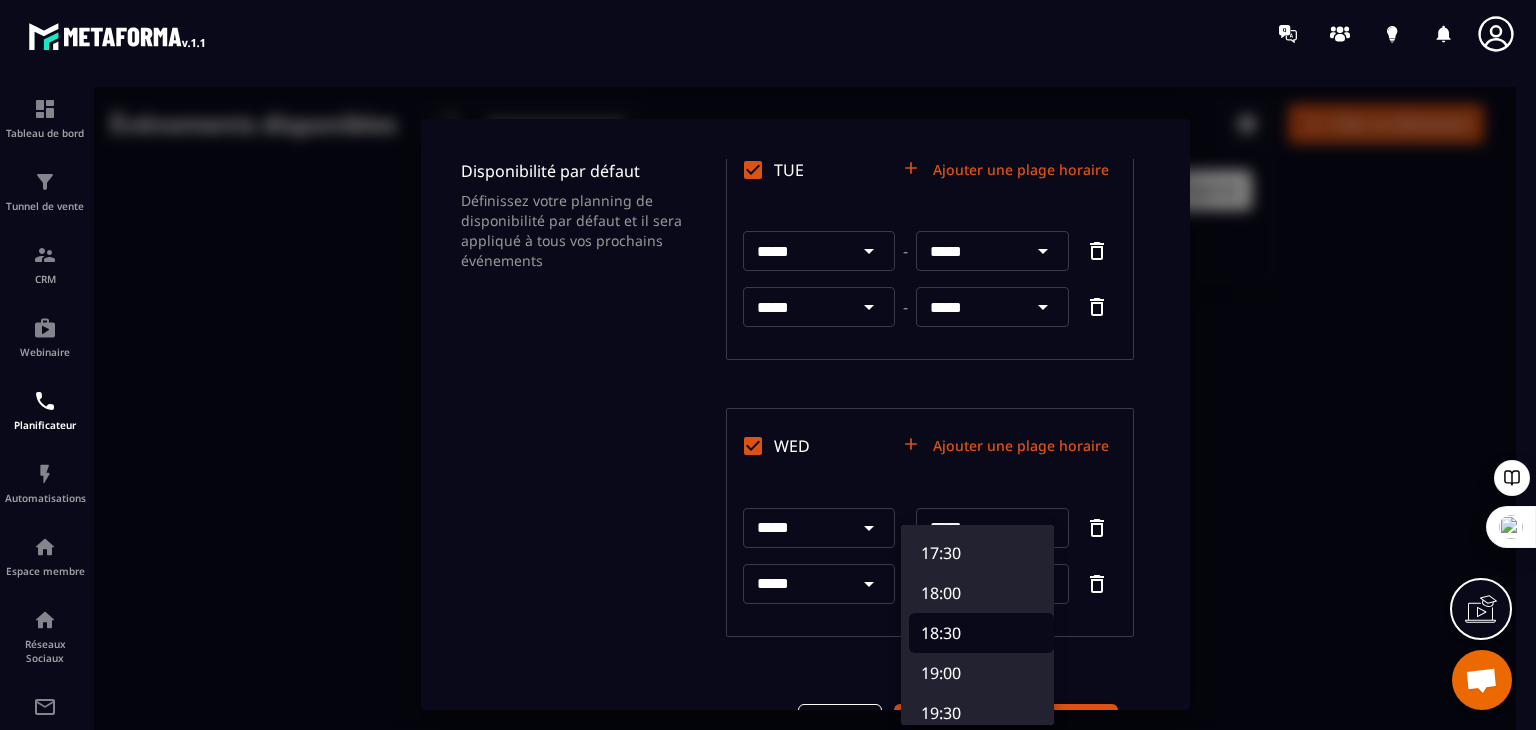 click on "18:30" at bounding box center (981, 633) 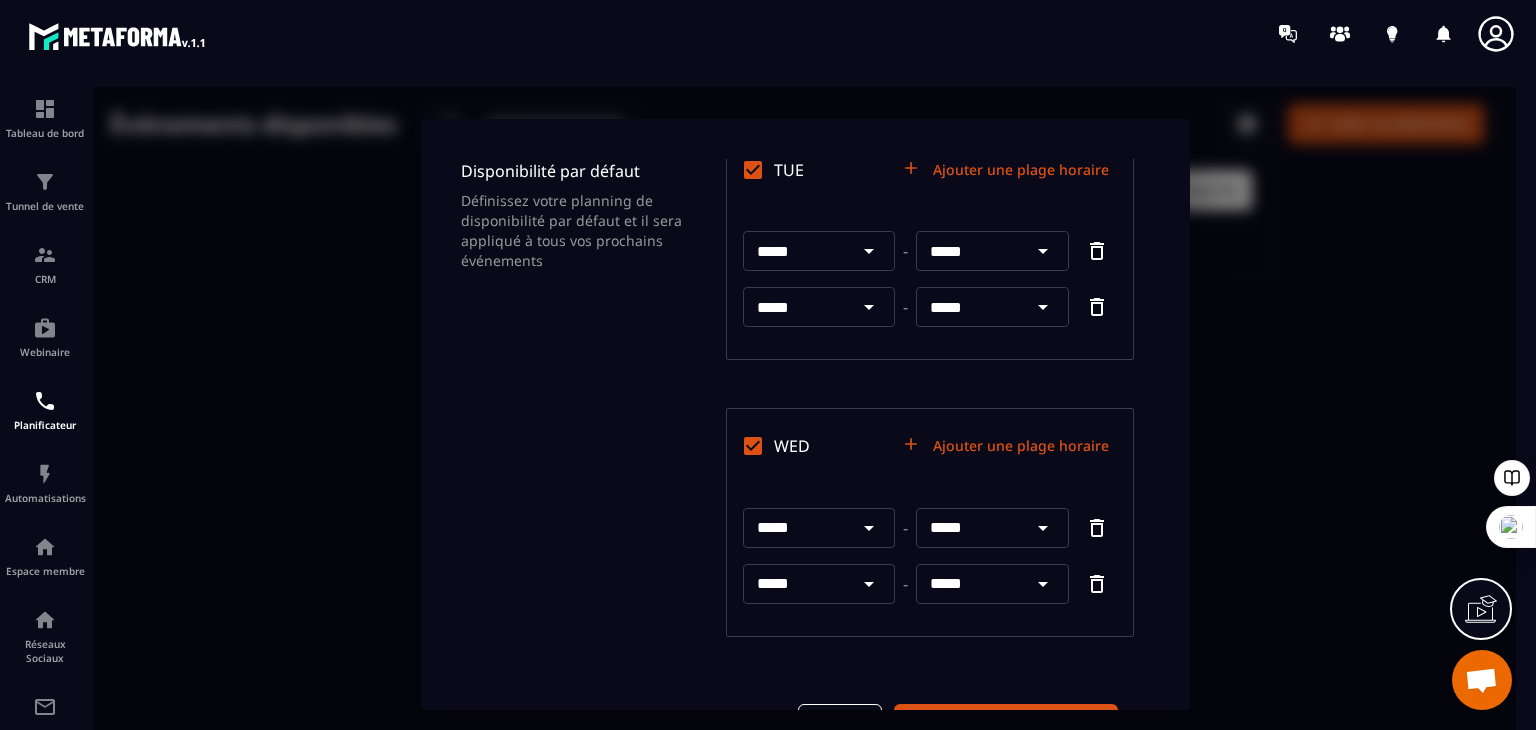 scroll, scrollTop: 58, scrollLeft: 0, axis: vertical 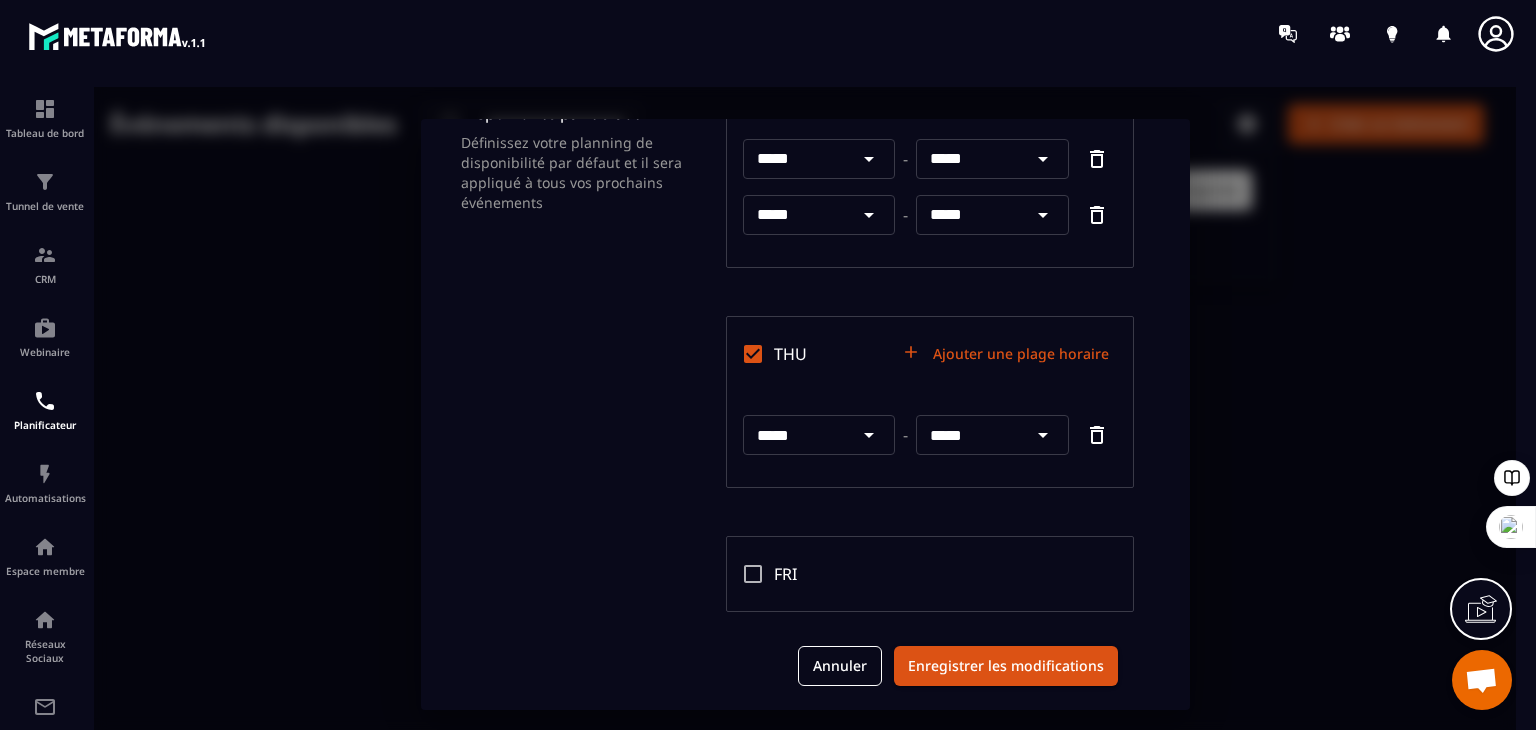 click 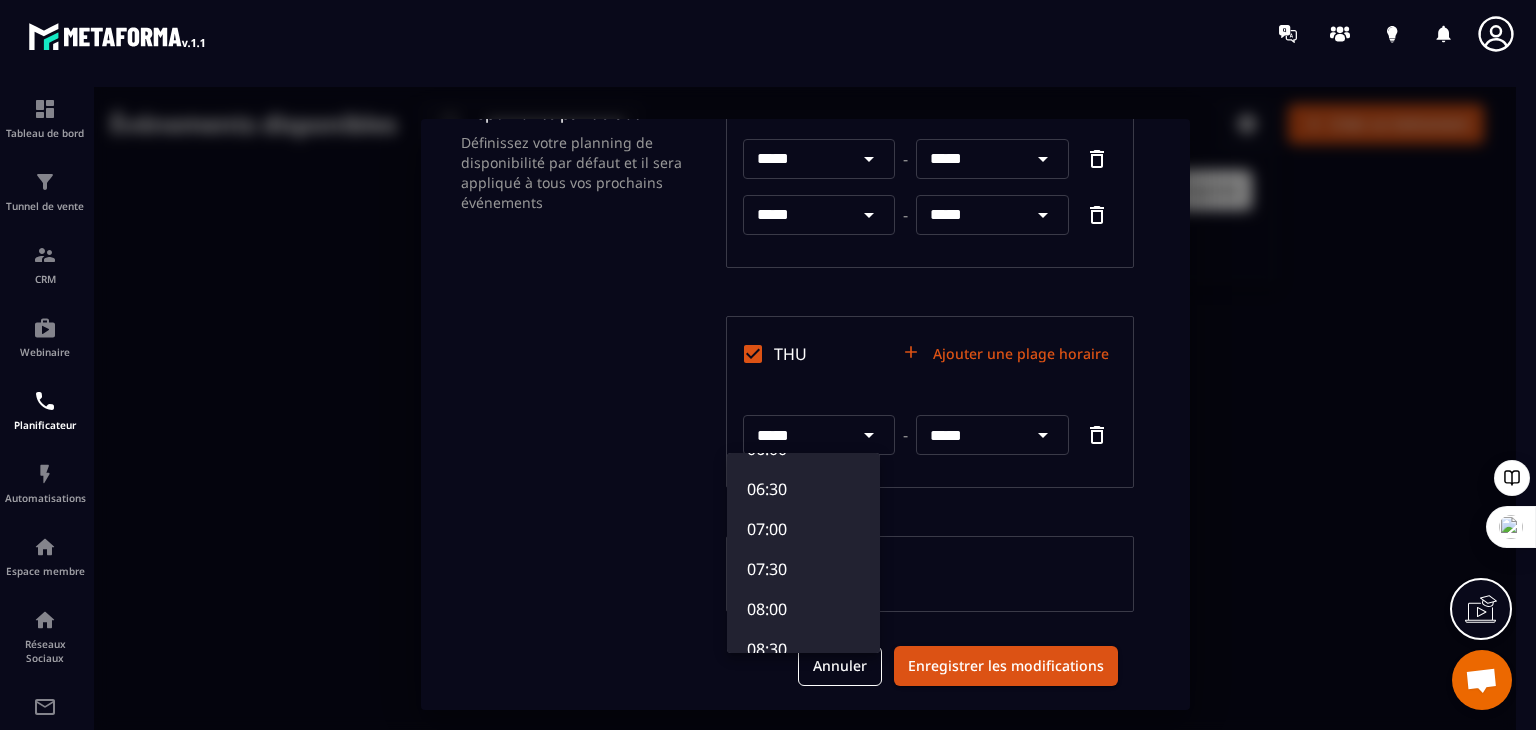 scroll, scrollTop: 735, scrollLeft: 0, axis: vertical 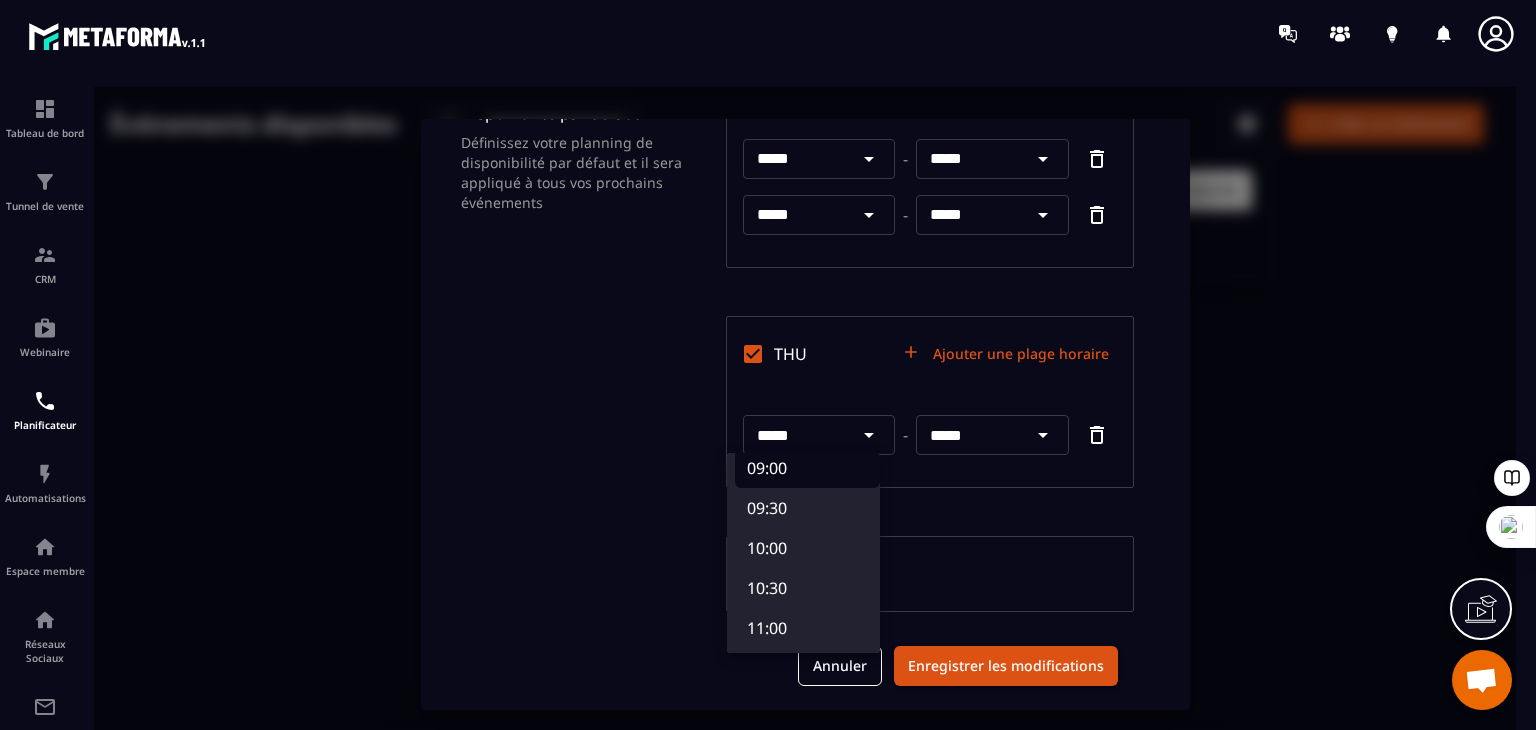 click on "09:00" at bounding box center (807, 468) 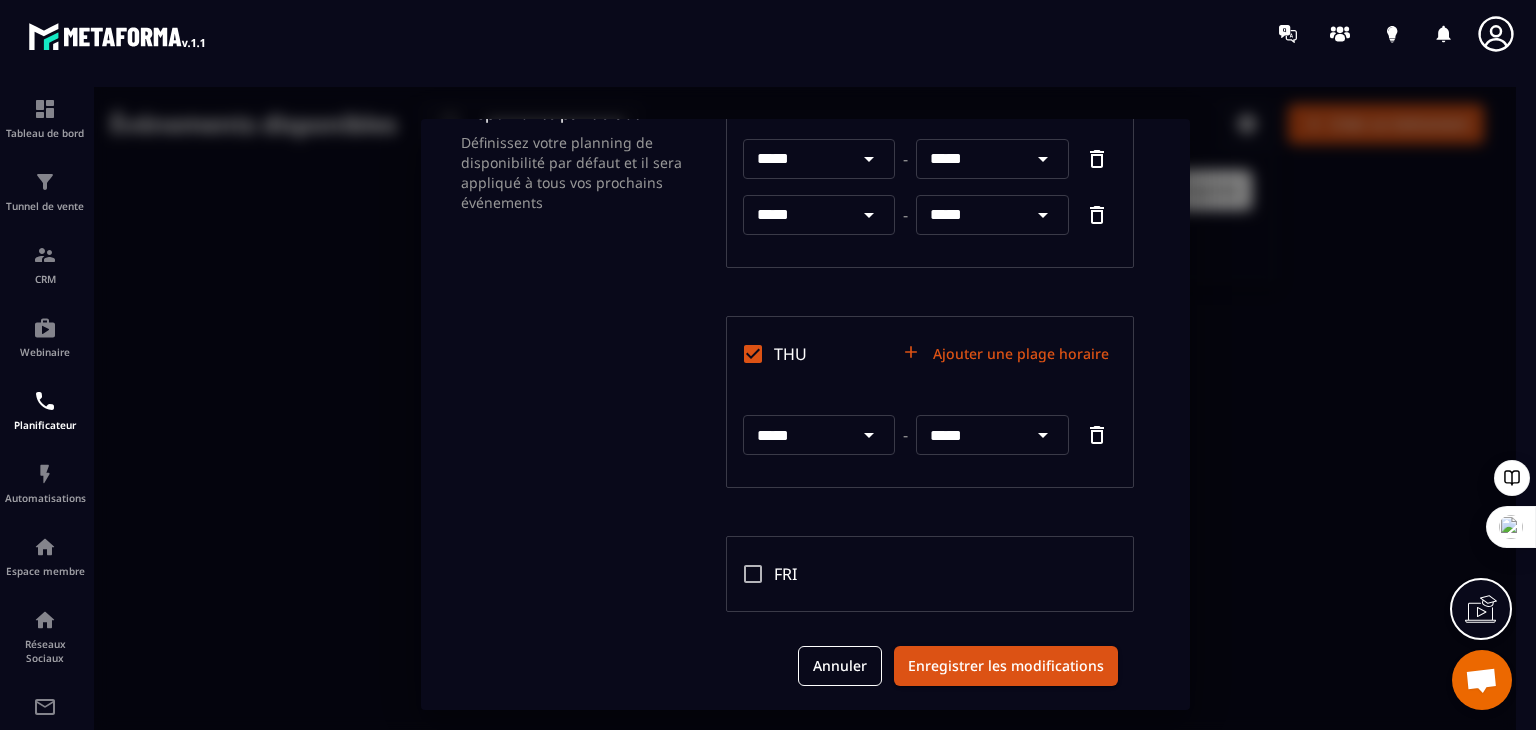 click 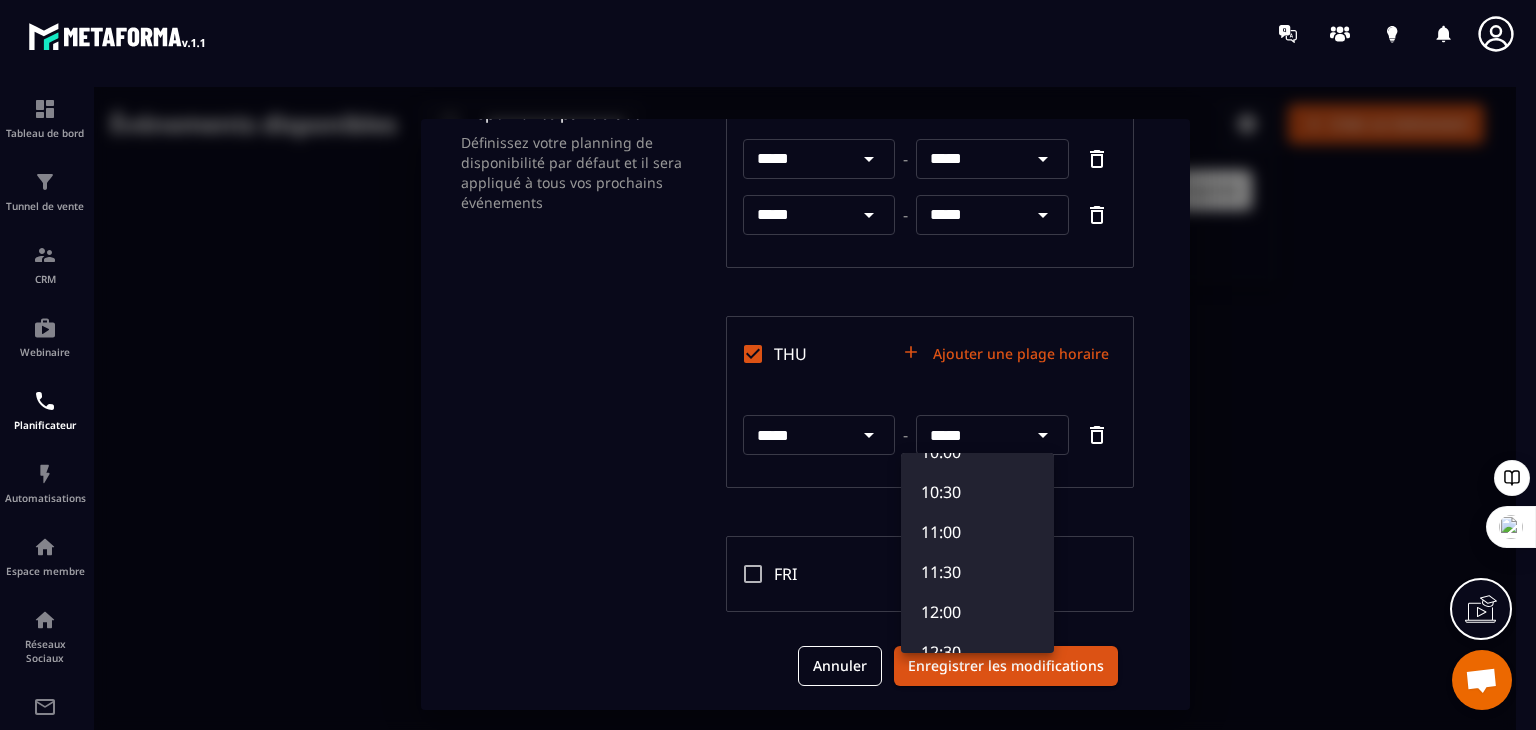 scroll, scrollTop: 938, scrollLeft: 0, axis: vertical 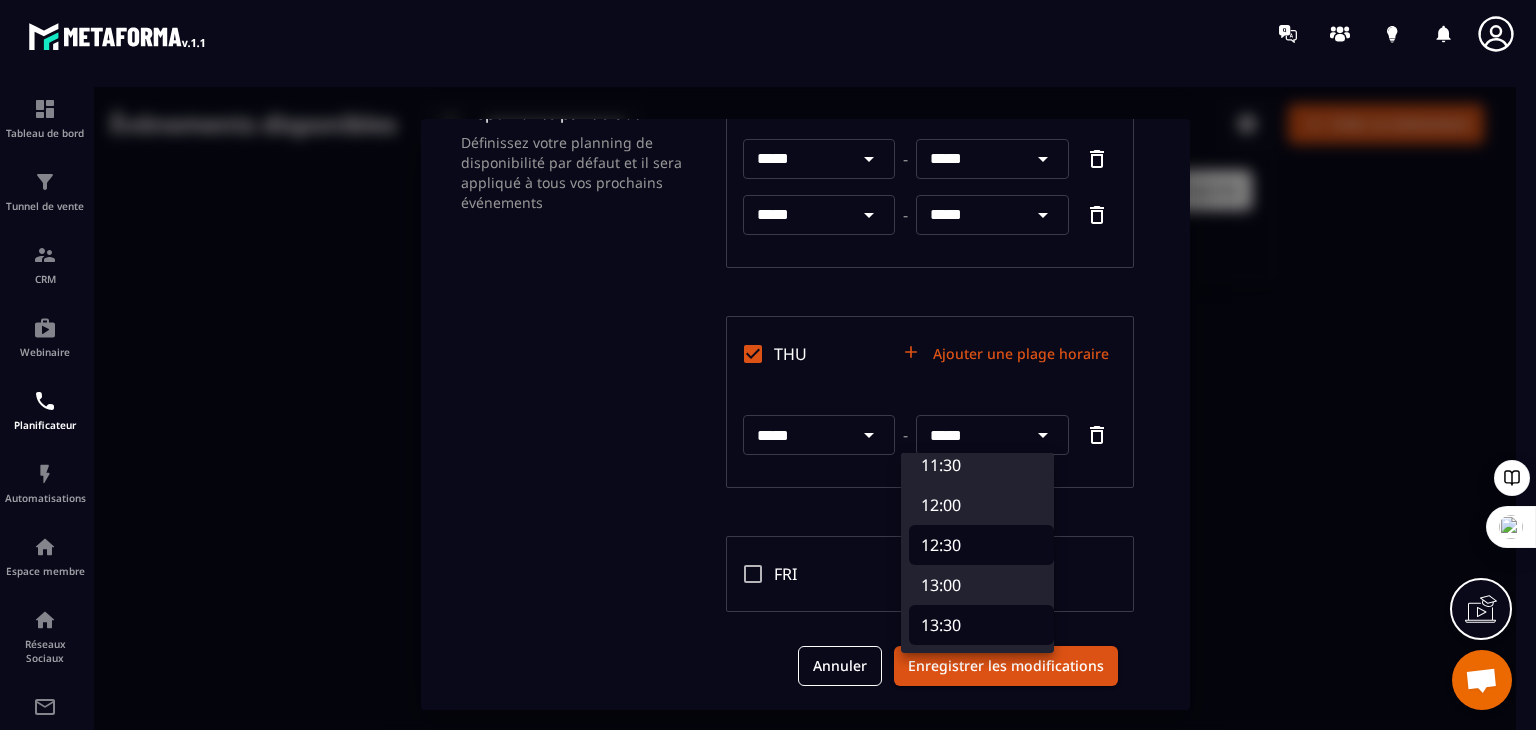 click on "12:30" at bounding box center [981, 545] 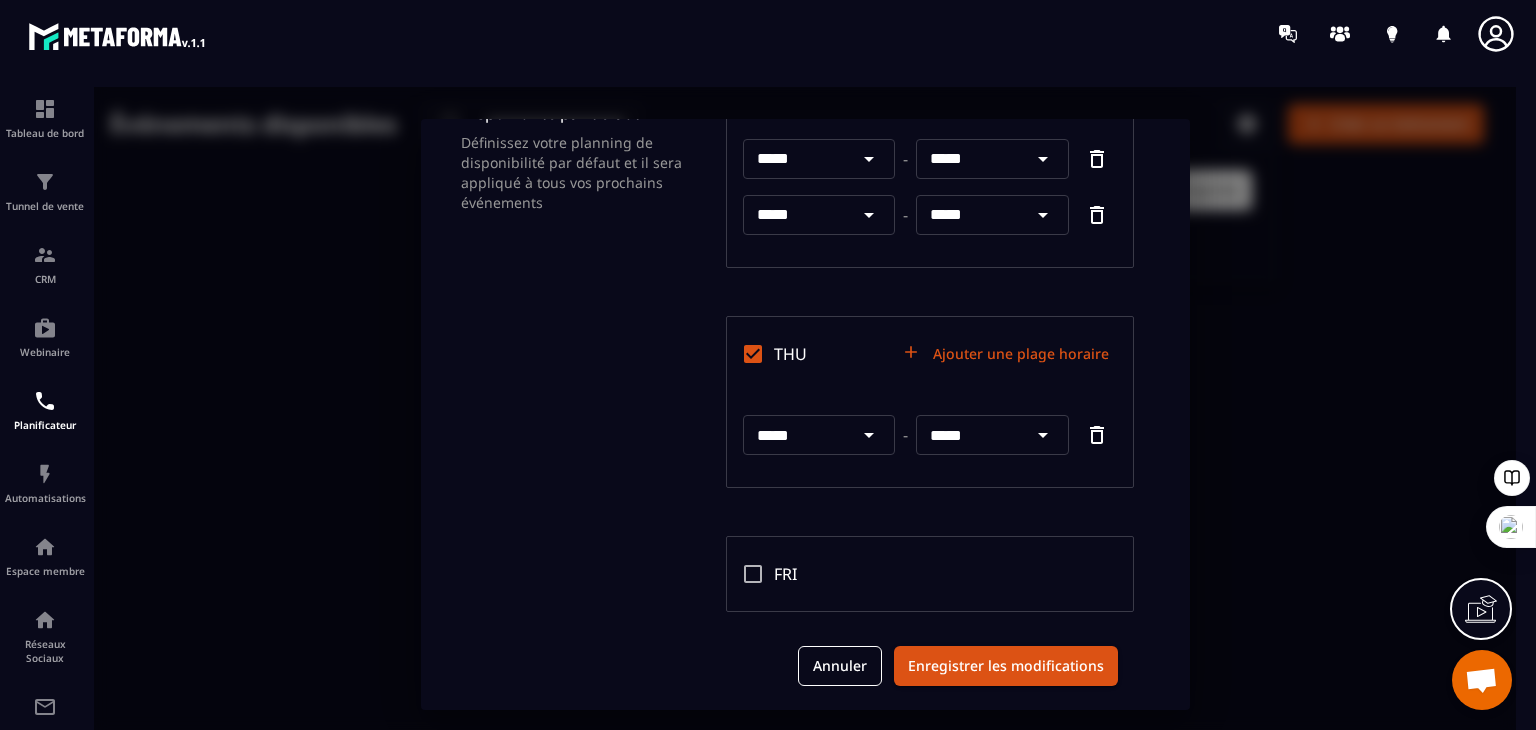 click on "Ajouter une plage horaire" at bounding box center (1007, 354) 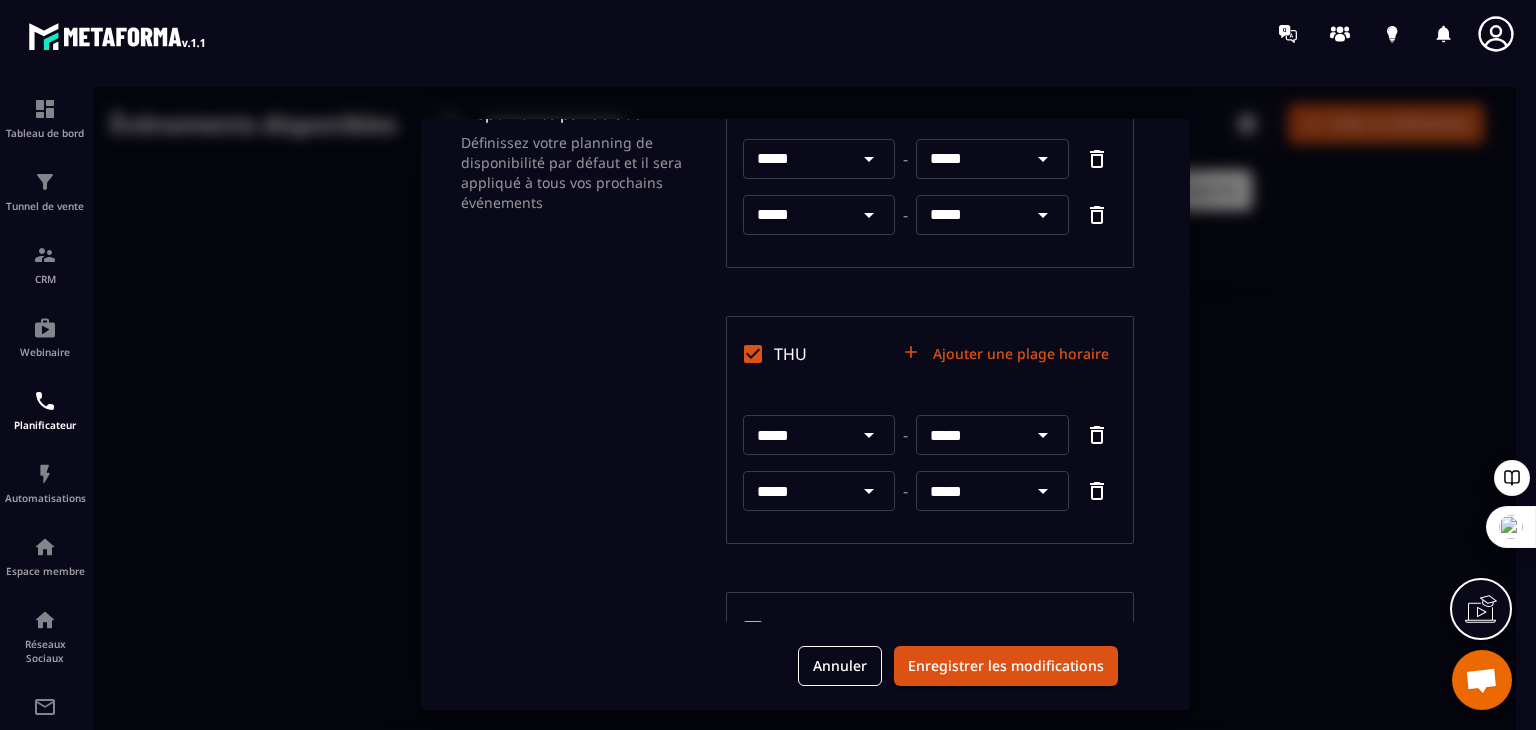 click 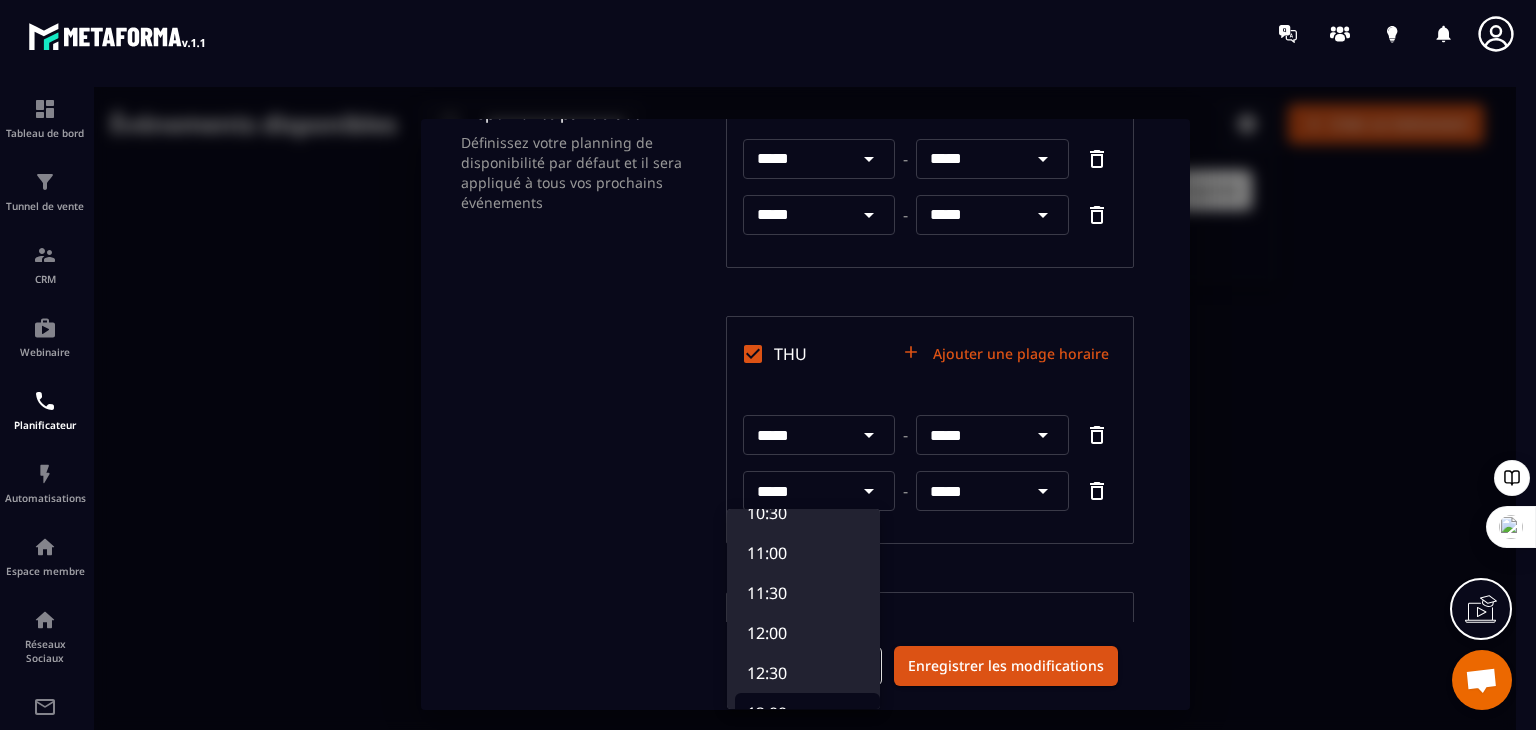 scroll, scrollTop: 1018, scrollLeft: 0, axis: vertical 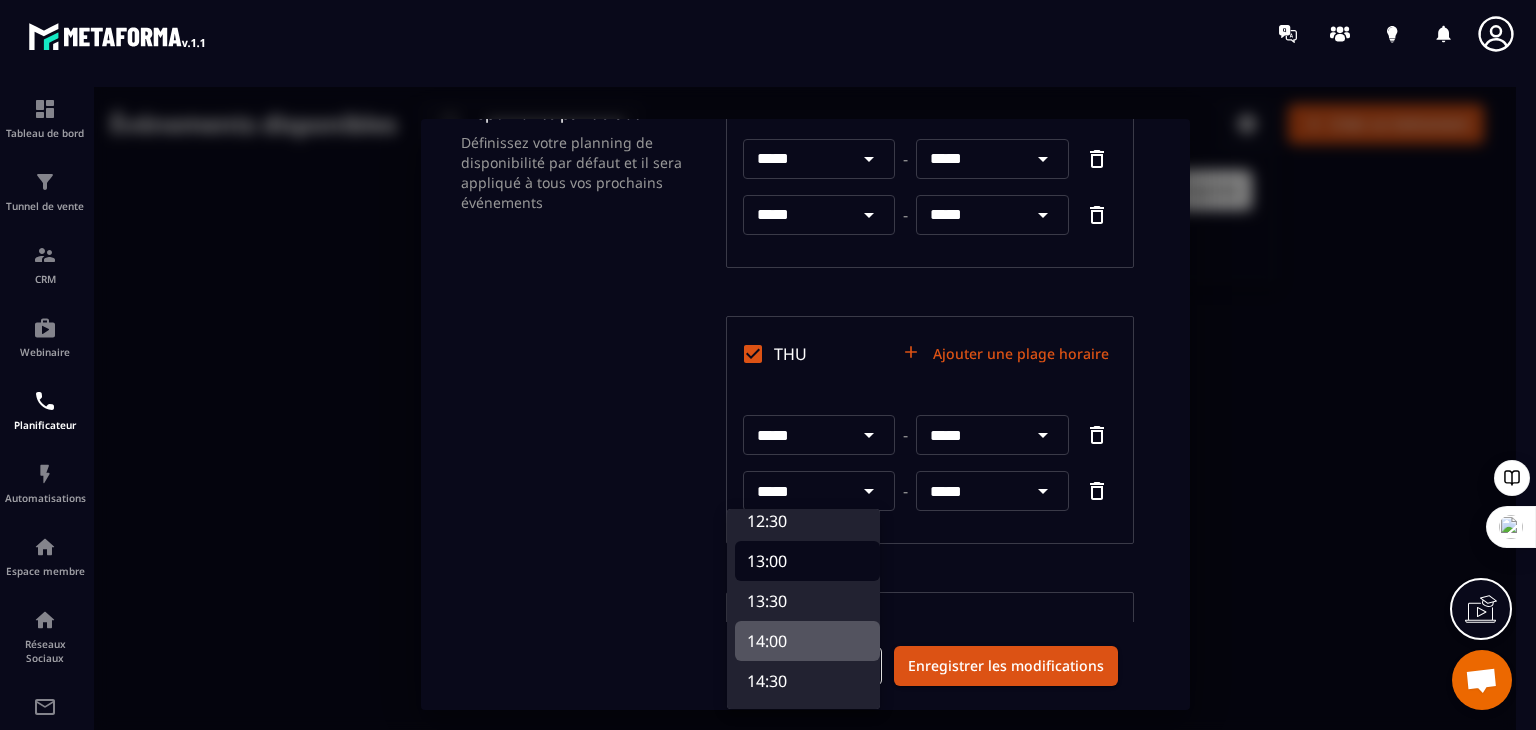 click on "14:00" at bounding box center (807, 641) 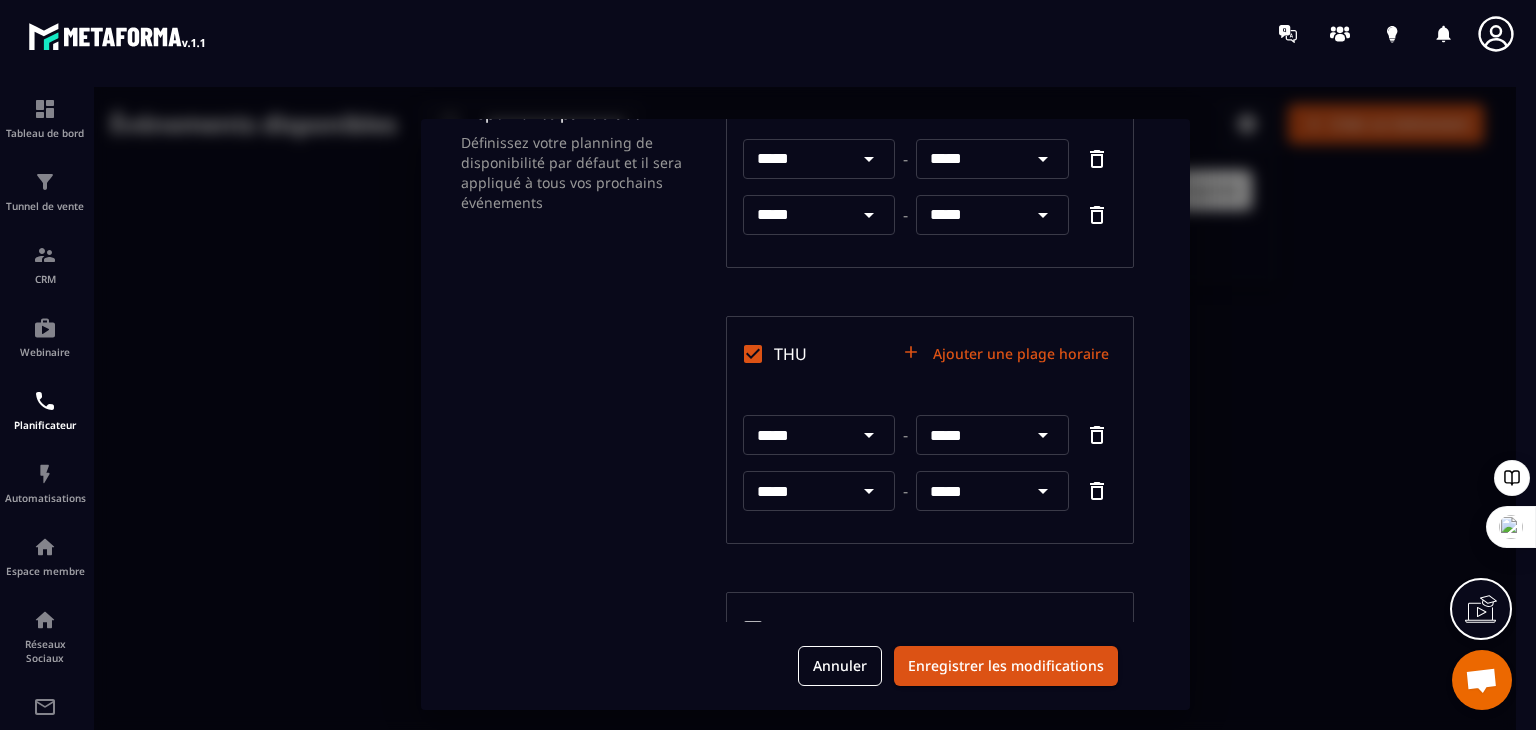 click 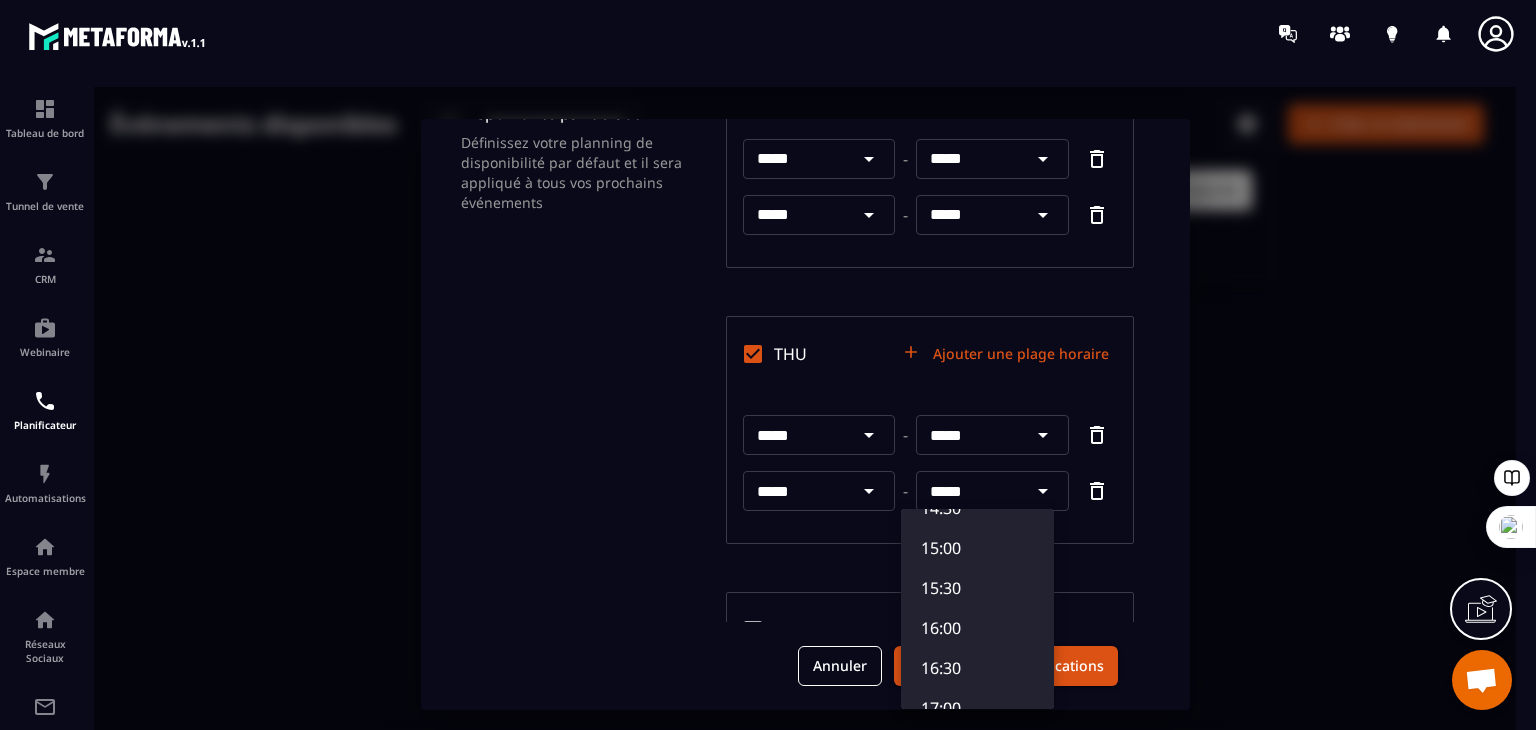 scroll, scrollTop: 1420, scrollLeft: 0, axis: vertical 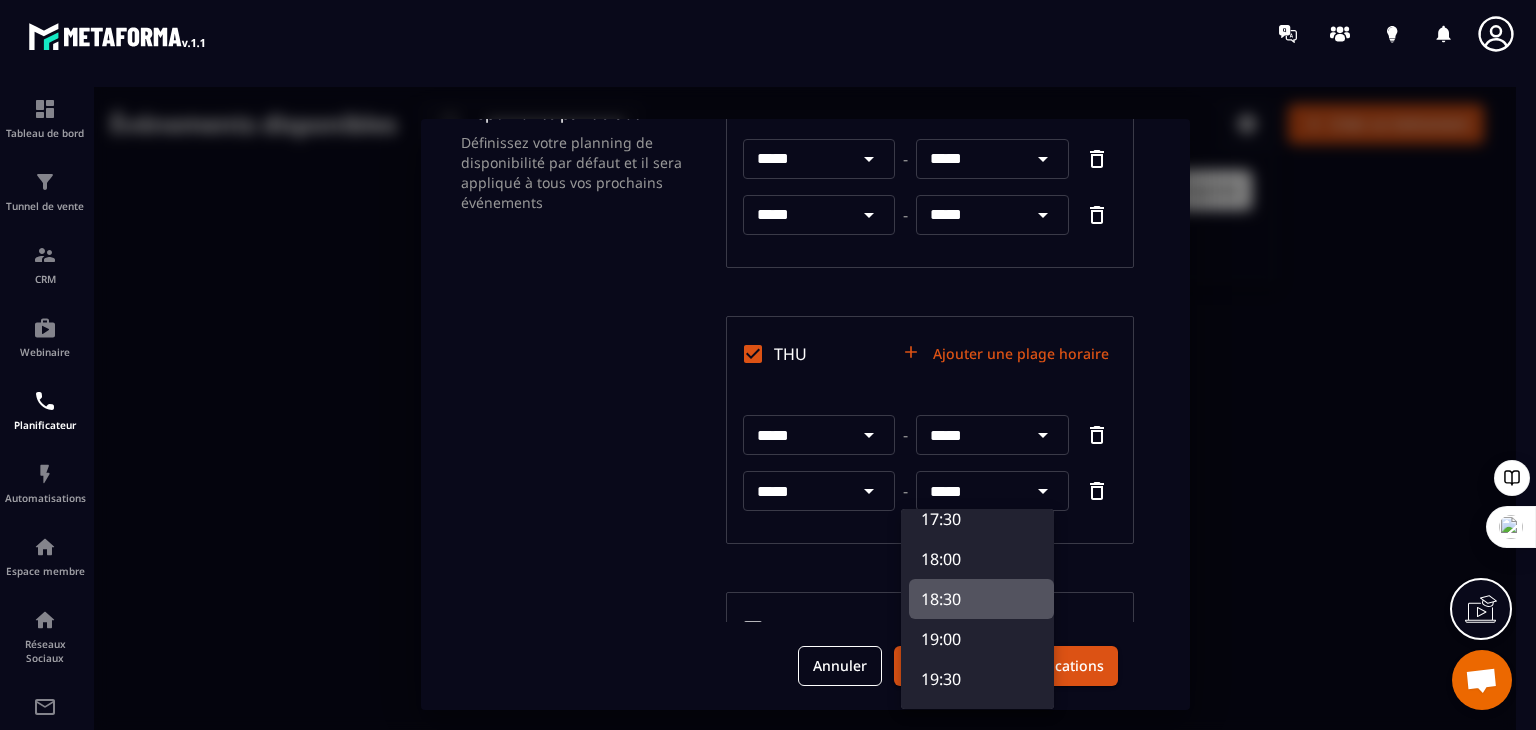 click on "18:30" at bounding box center (981, 599) 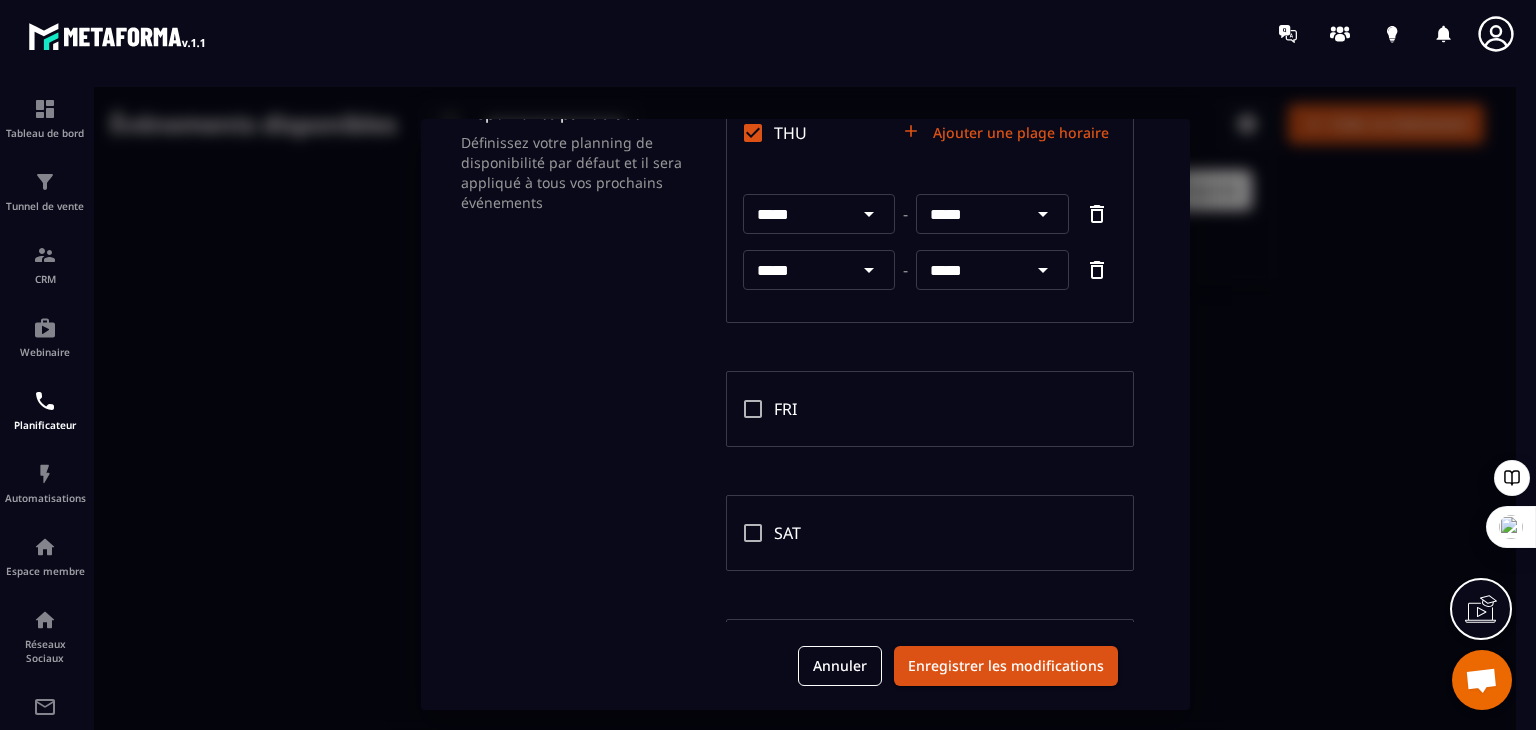 scroll, scrollTop: 836, scrollLeft: 0, axis: vertical 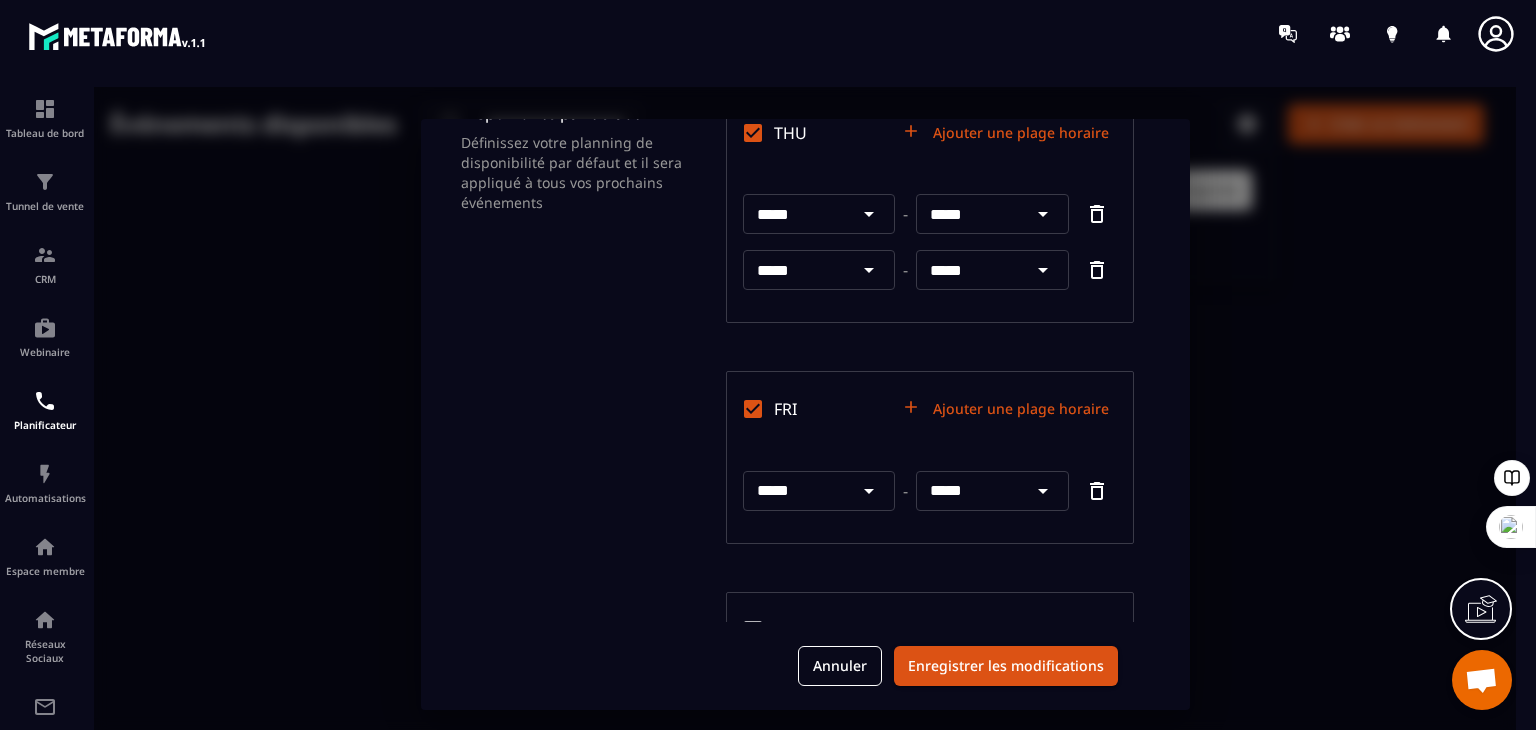 click 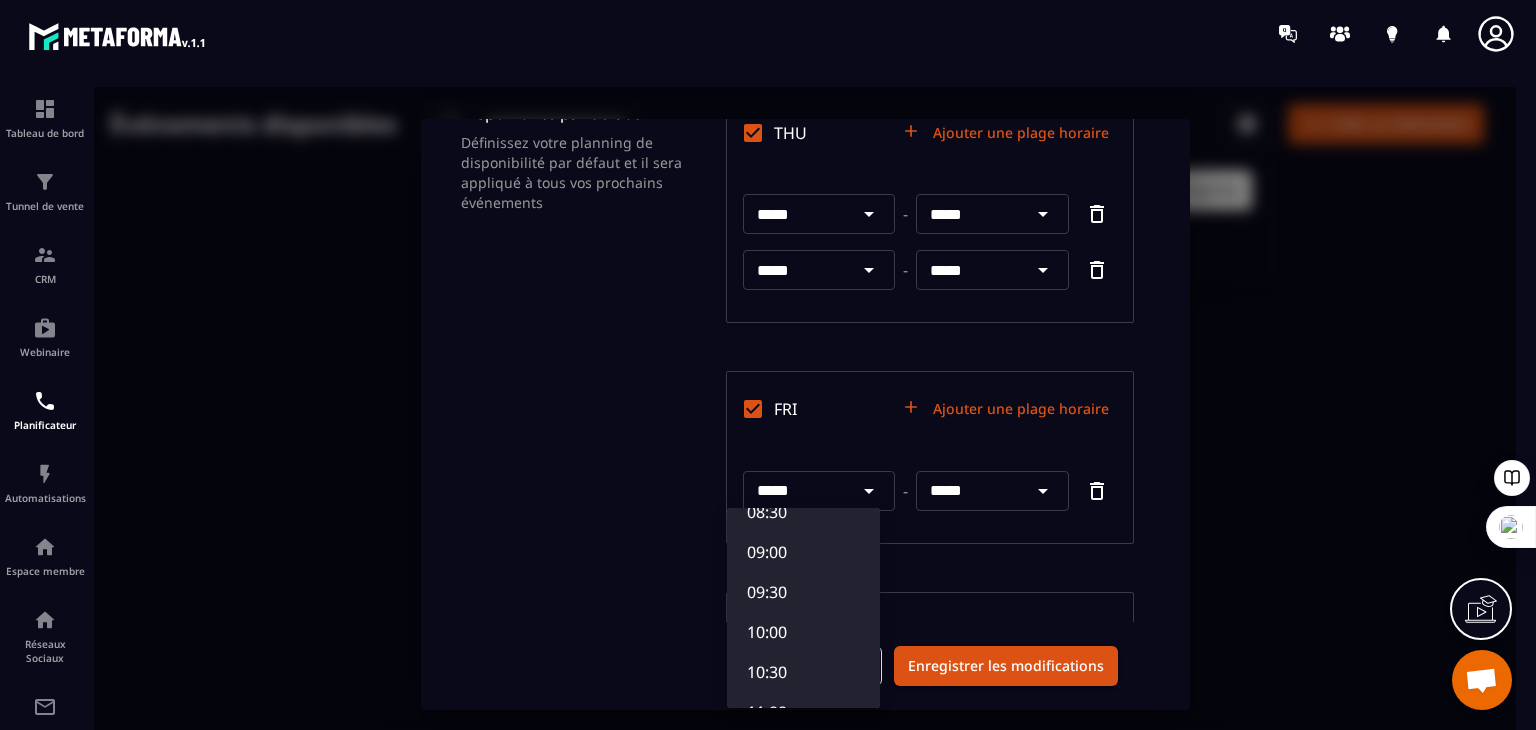 scroll, scrollTop: 710, scrollLeft: 0, axis: vertical 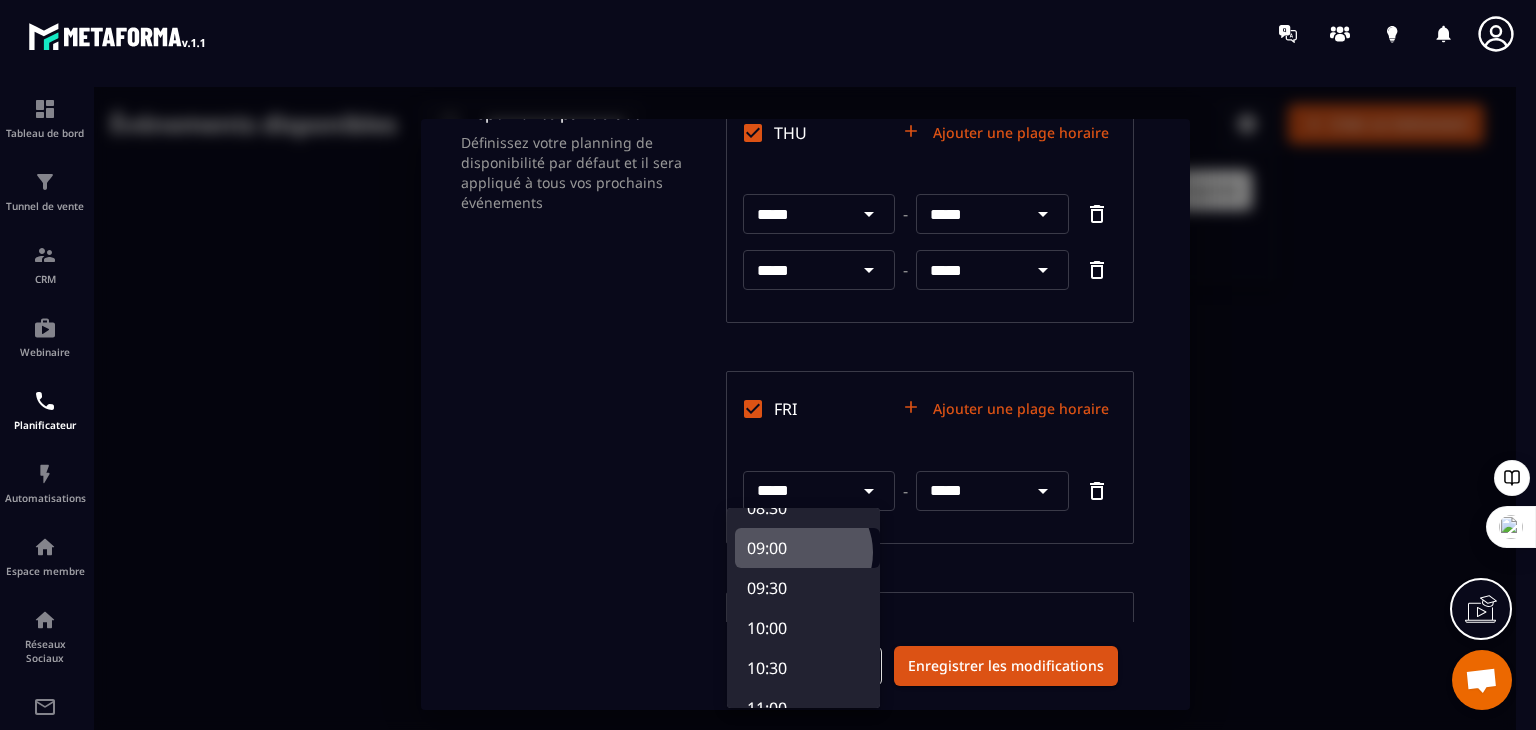 click on "09:00" at bounding box center (807, 548) 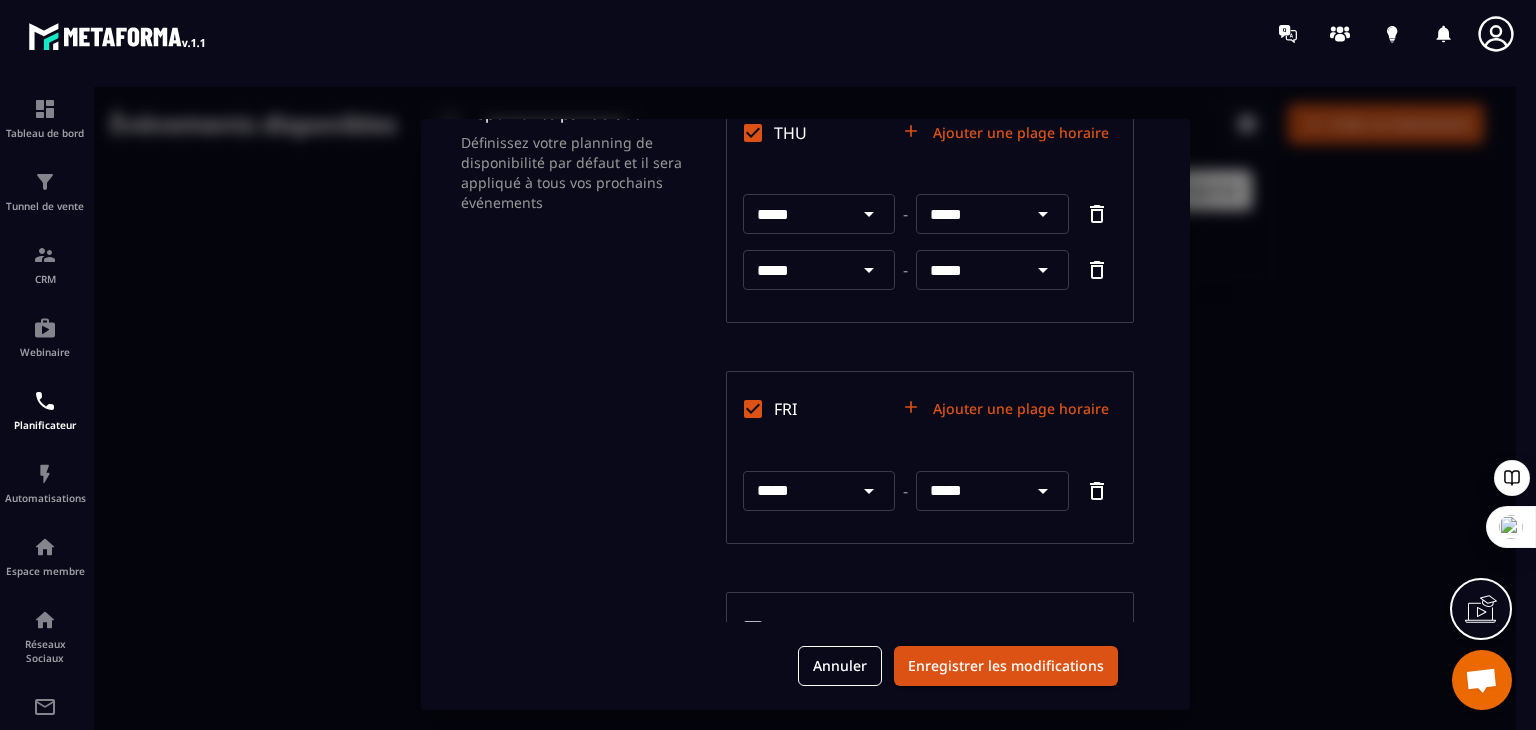 click 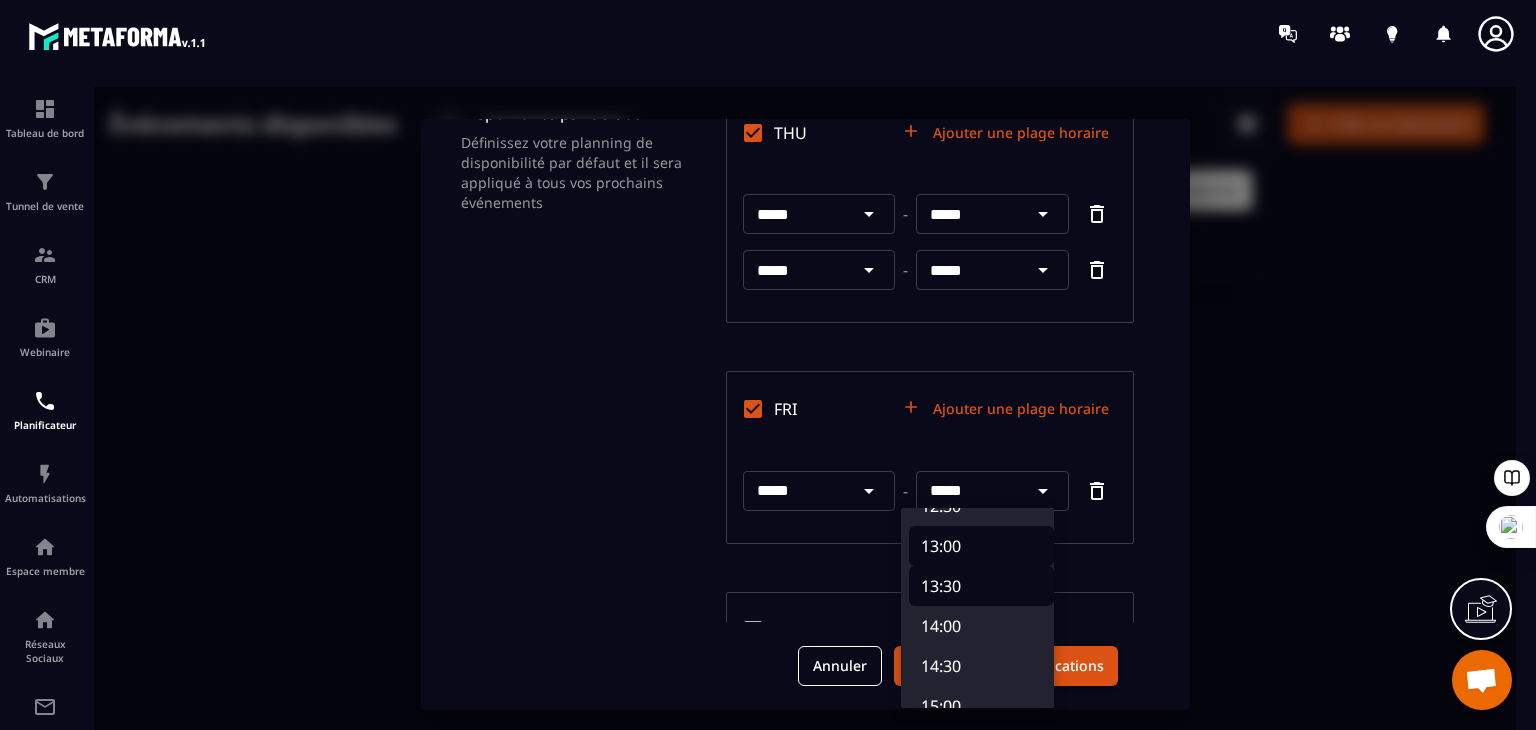 scroll, scrollTop: 975, scrollLeft: 0, axis: vertical 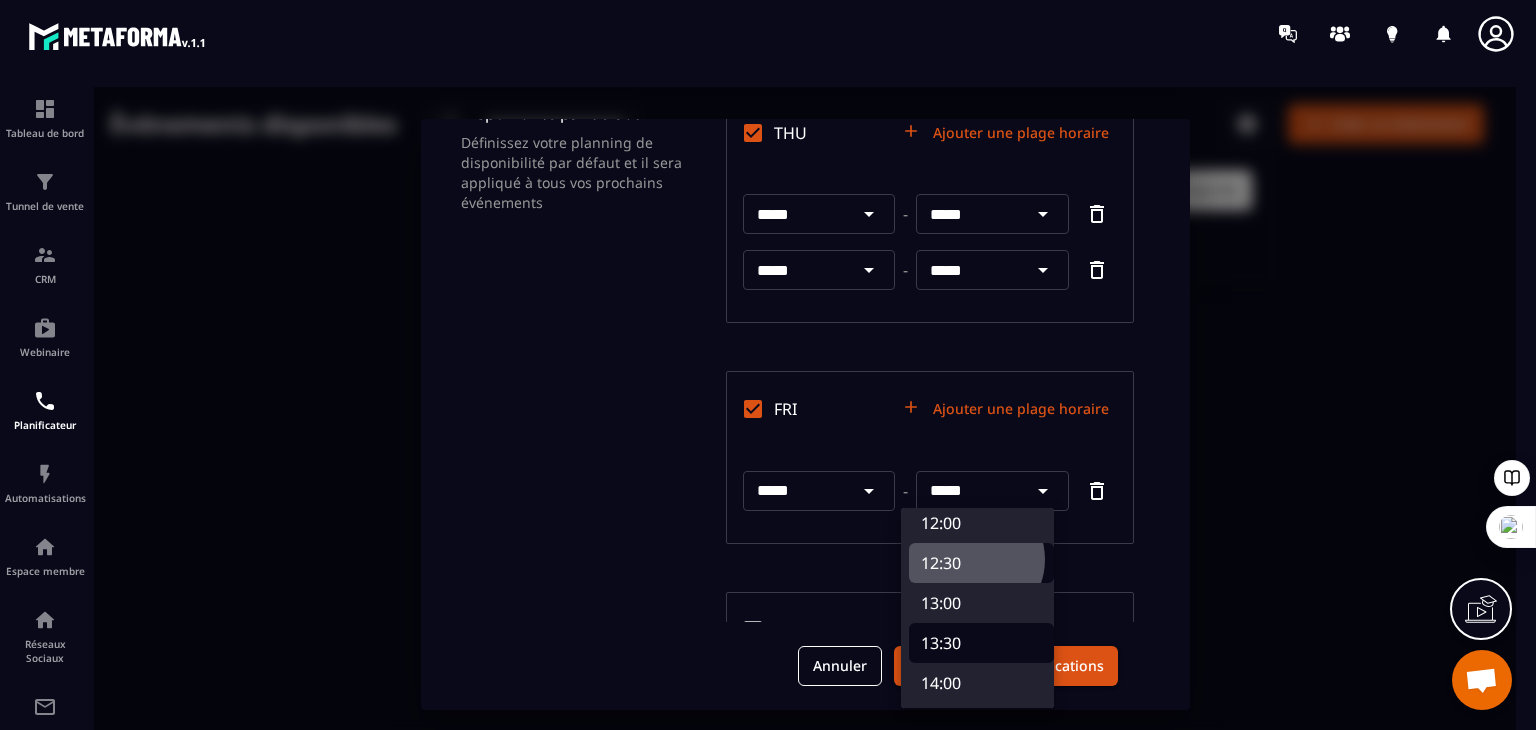 click on "12:30" at bounding box center [981, 563] 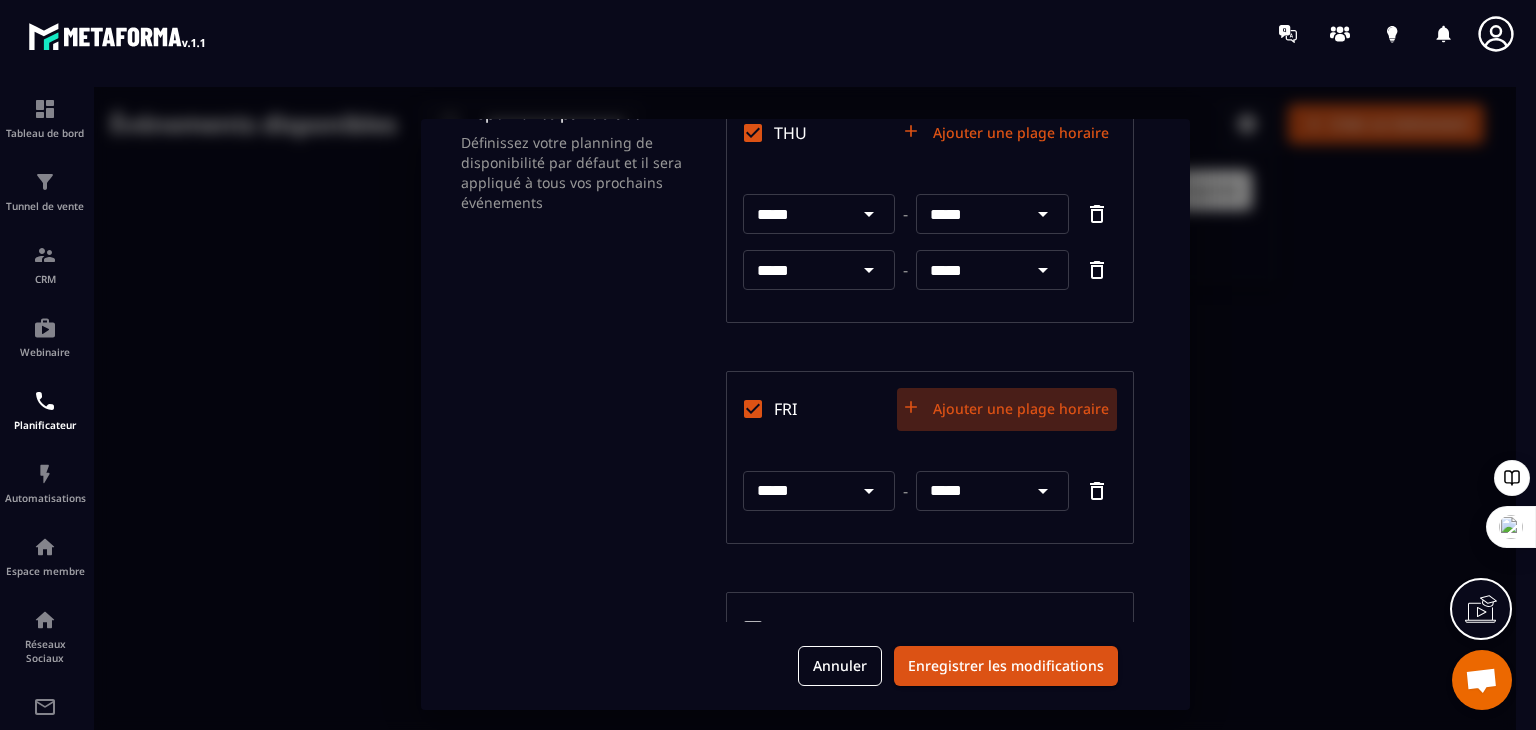 click on "Ajouter une plage horaire" at bounding box center [1007, 409] 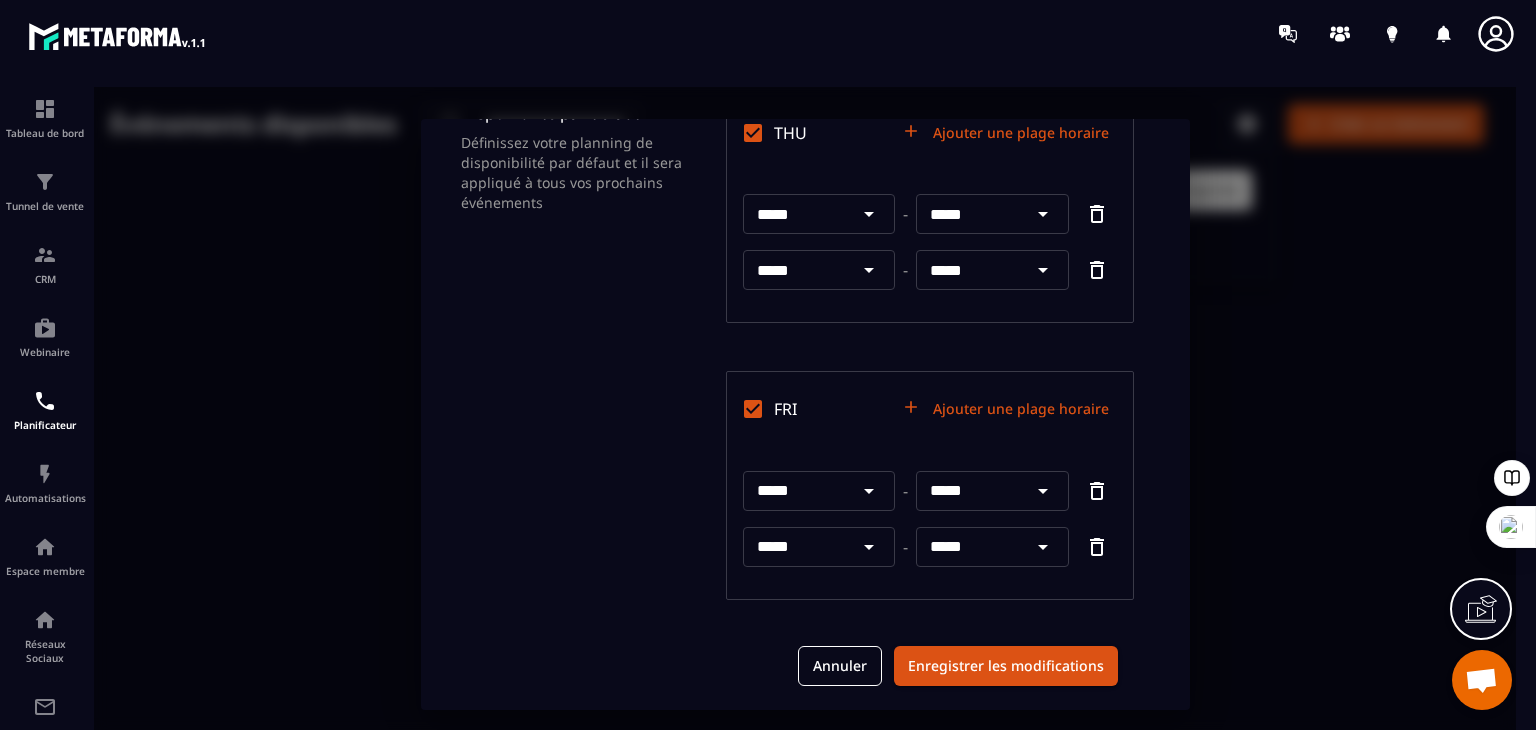 click 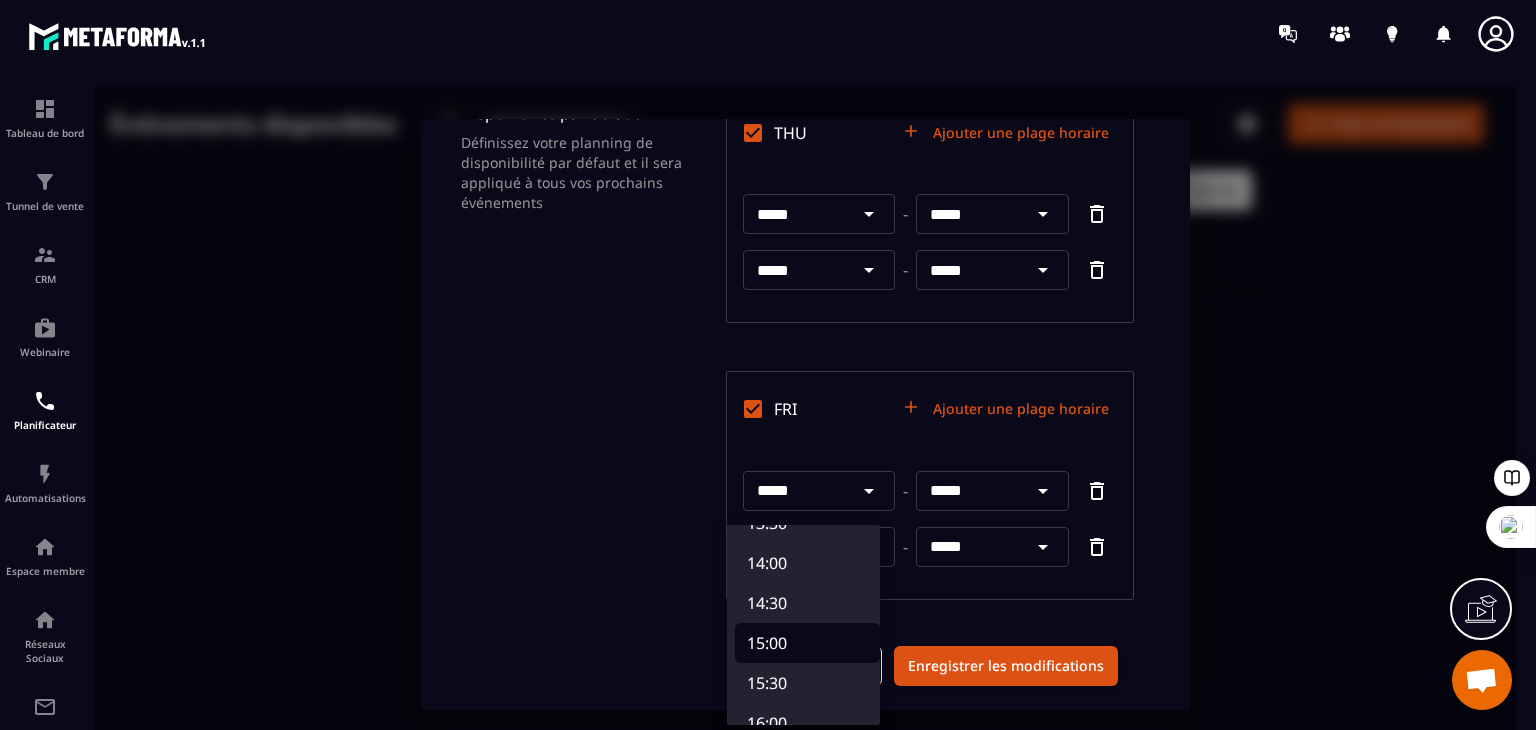 scroll, scrollTop: 1103, scrollLeft: 0, axis: vertical 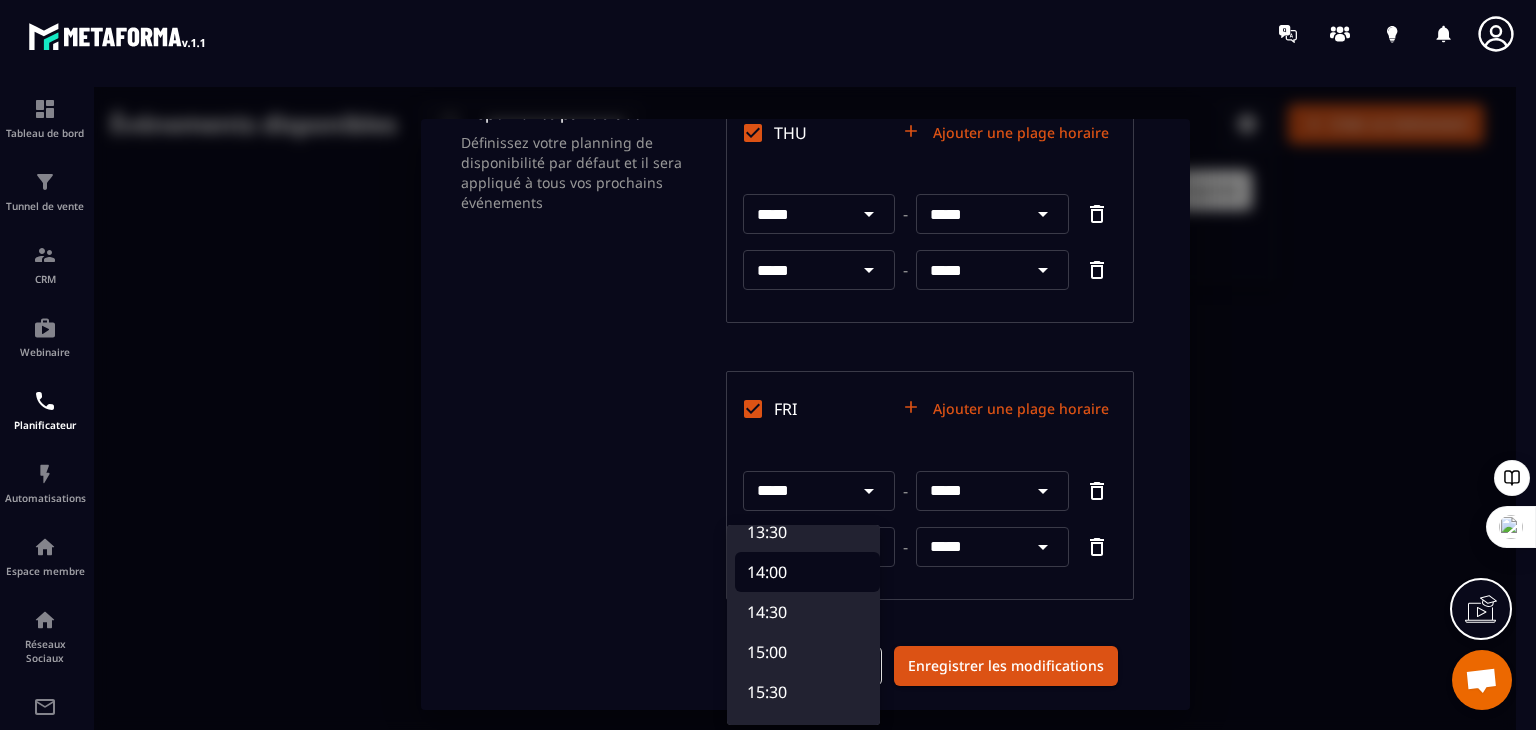 click on "14:00" at bounding box center (807, 572) 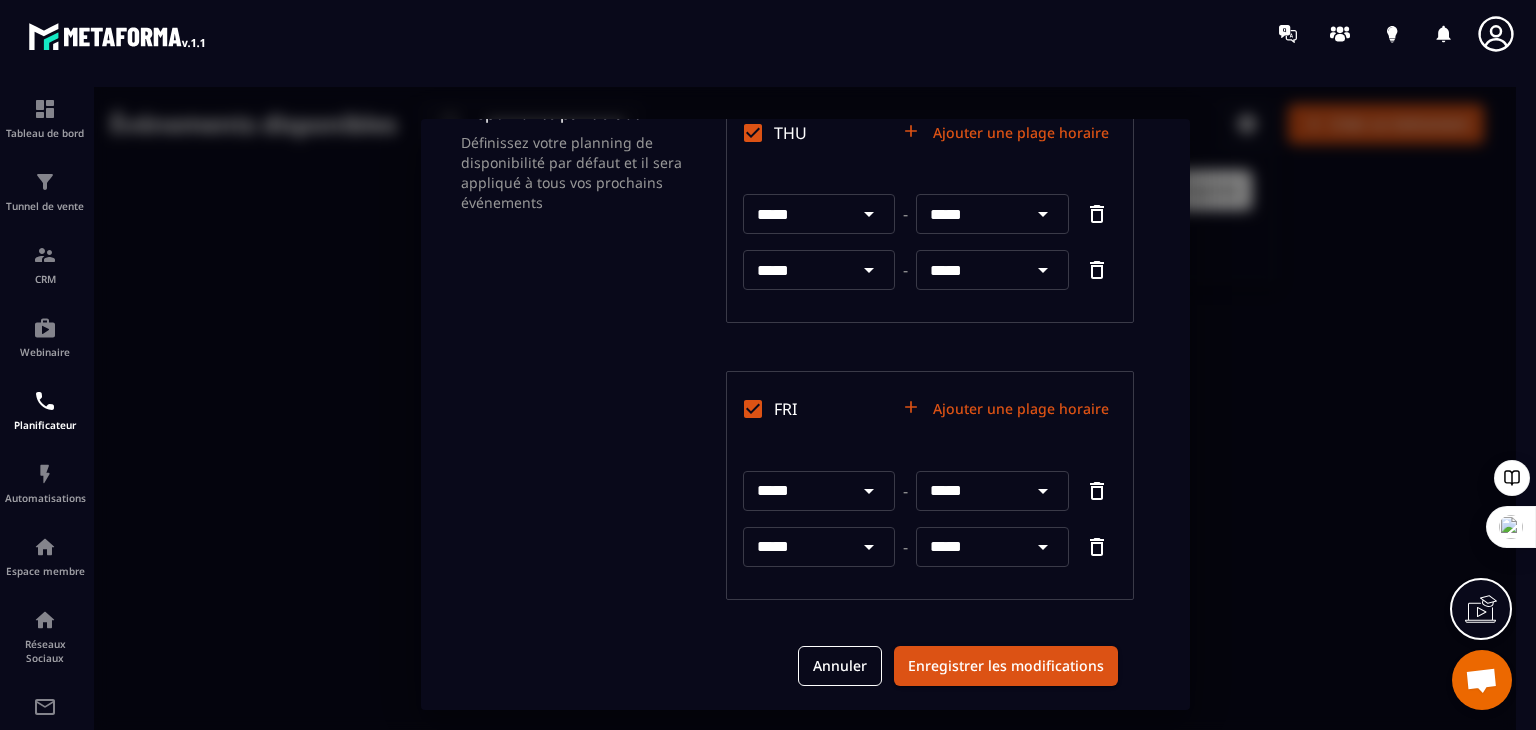 click 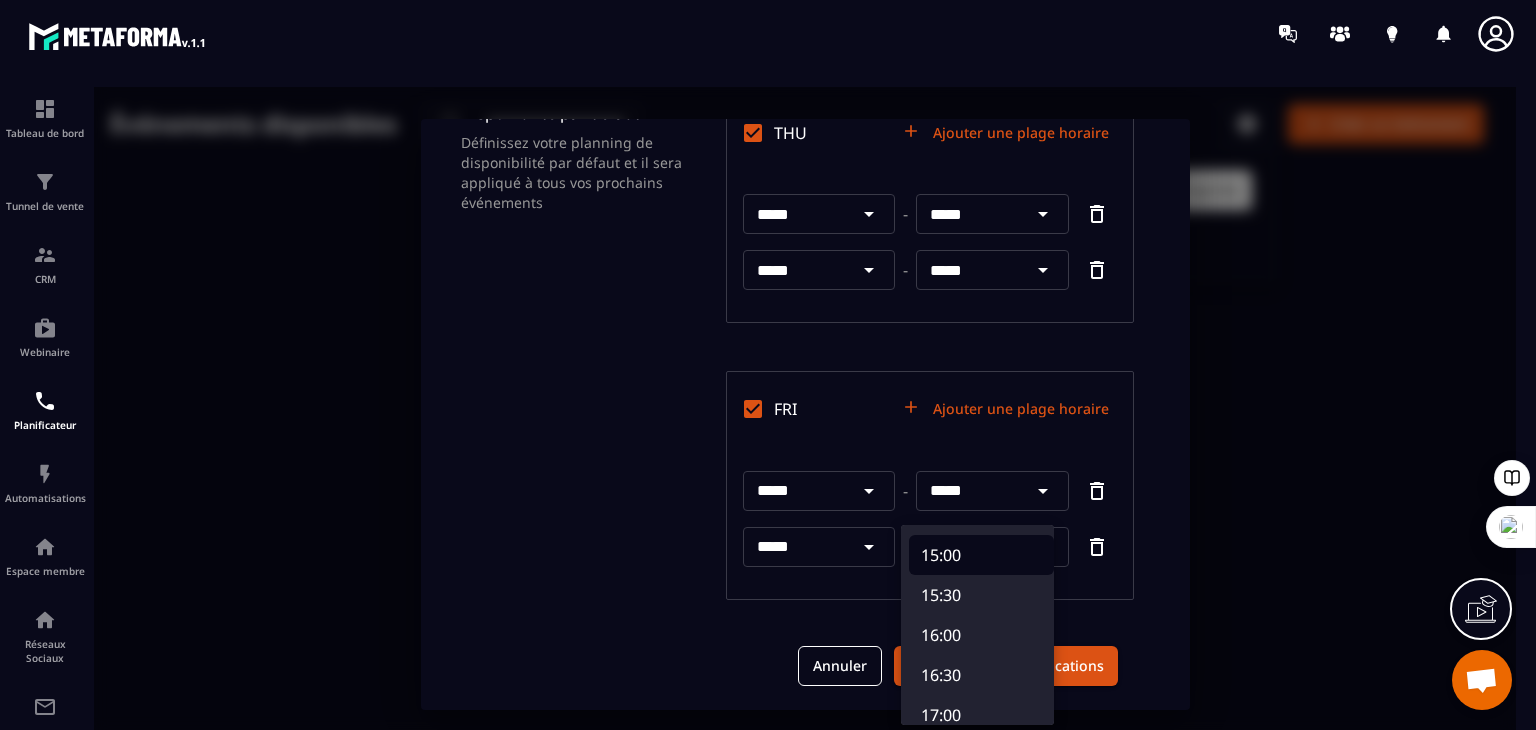 scroll, scrollTop: 1200, scrollLeft: 0, axis: vertical 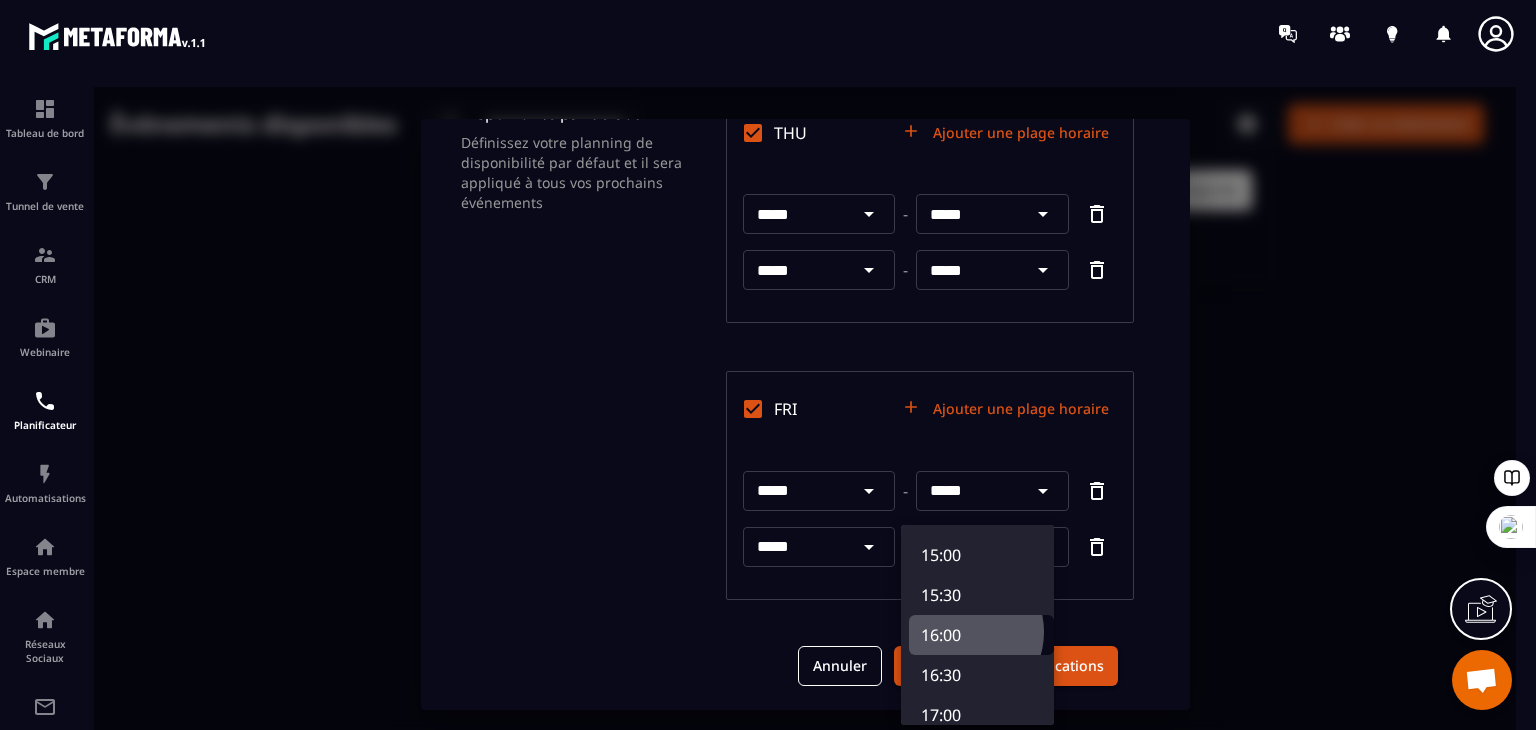 click on "16:00" at bounding box center (981, 635) 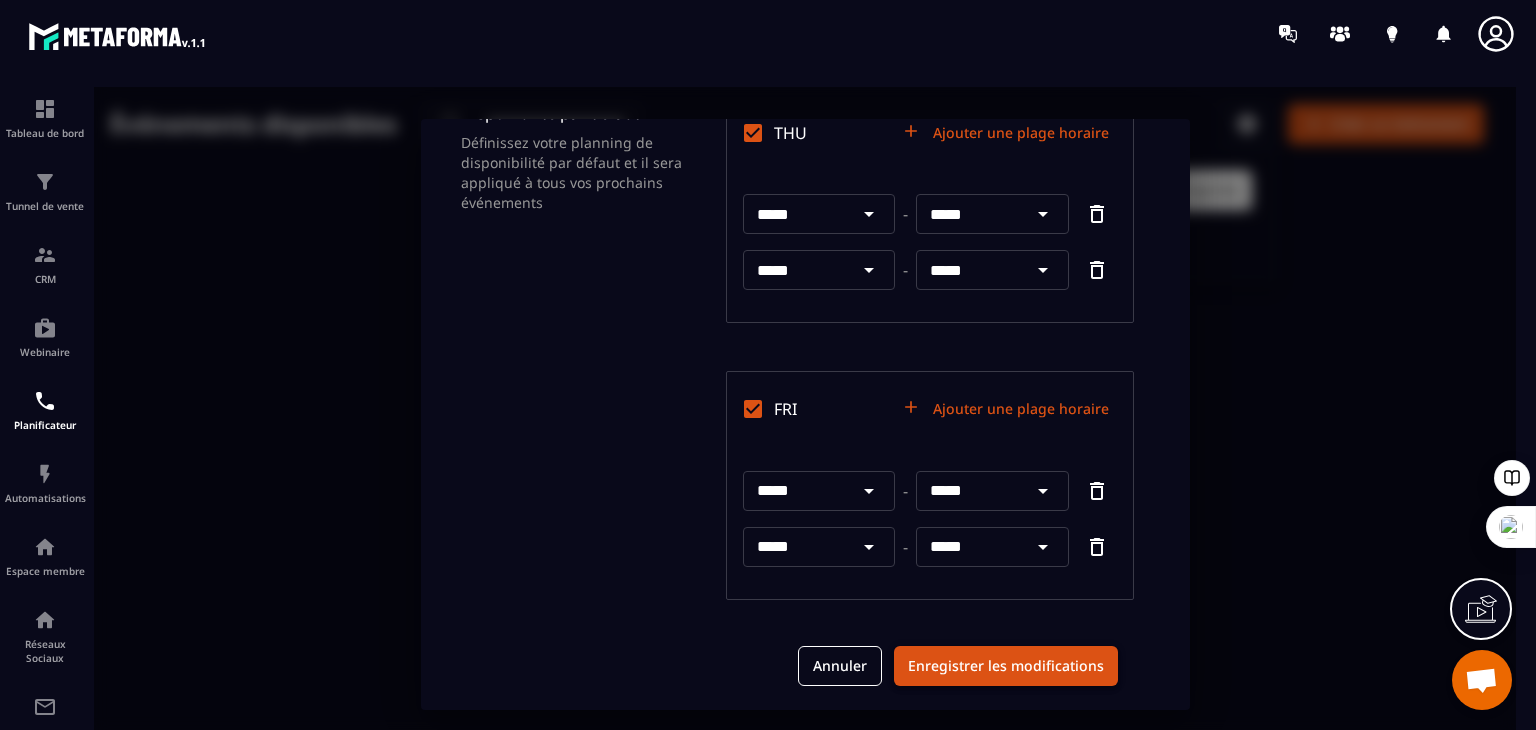 click on "Enregistrer les modifications" at bounding box center [1006, 666] 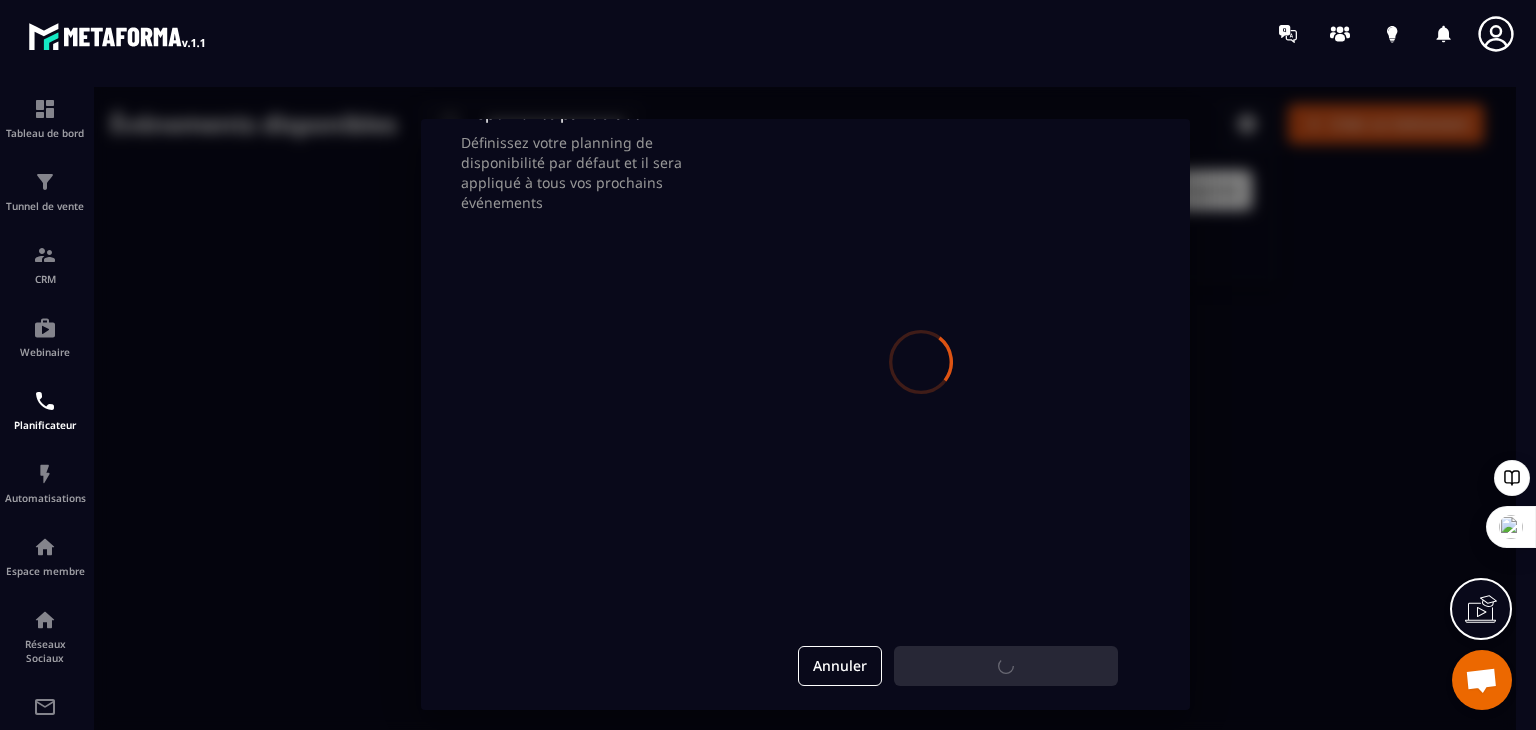 scroll, scrollTop: 0, scrollLeft: 0, axis: both 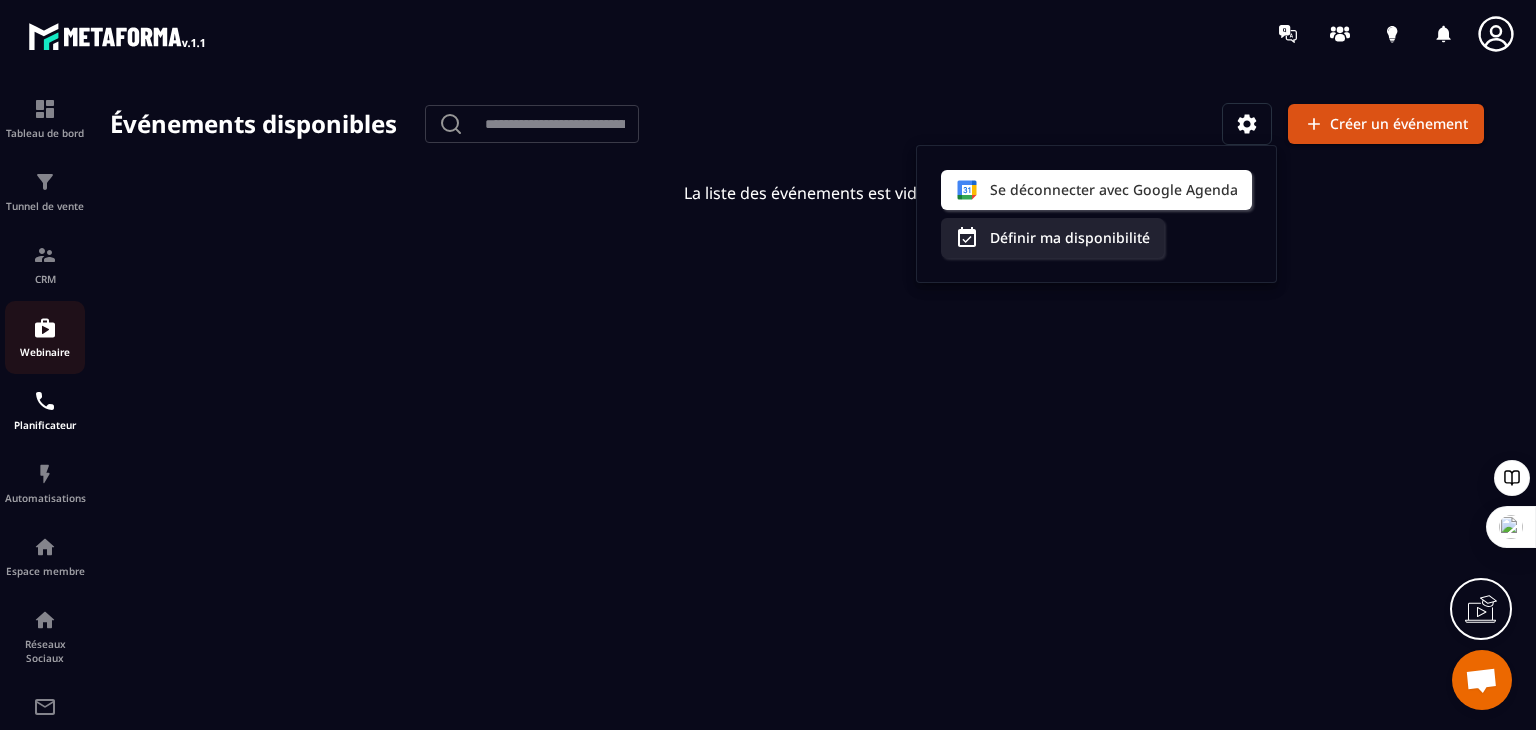 click on "Webinaire" at bounding box center [45, 337] 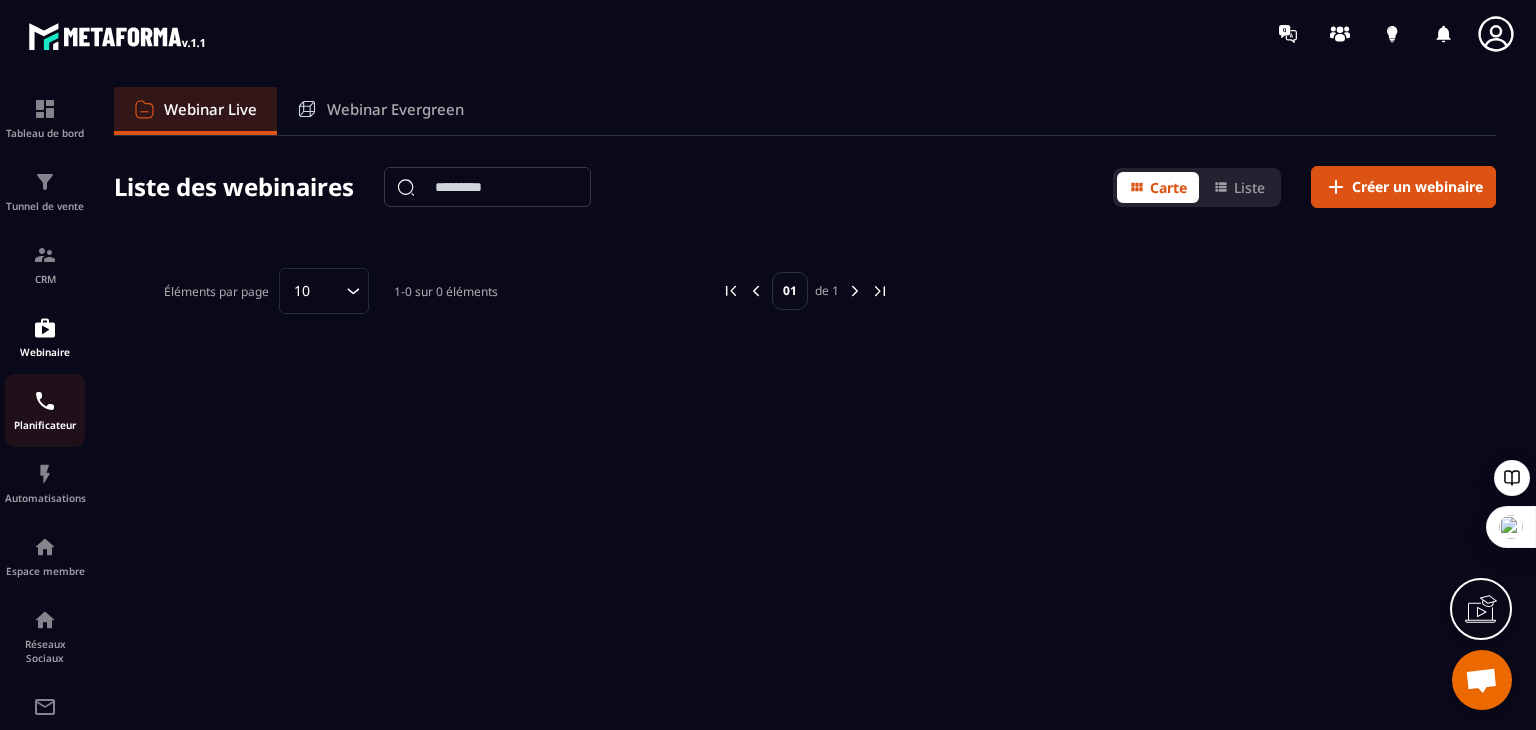 click on "Planificateur" at bounding box center [45, 425] 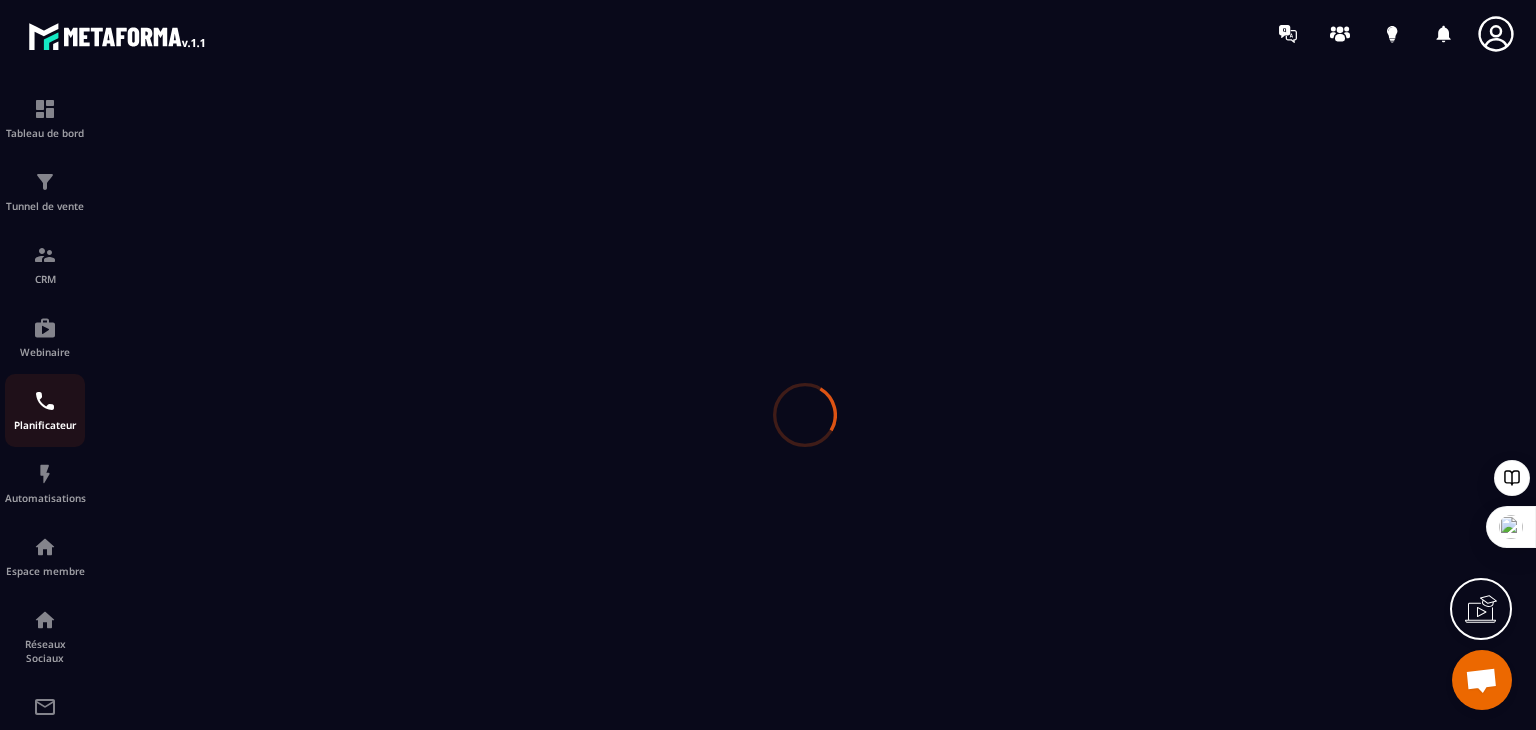 scroll, scrollTop: 0, scrollLeft: 0, axis: both 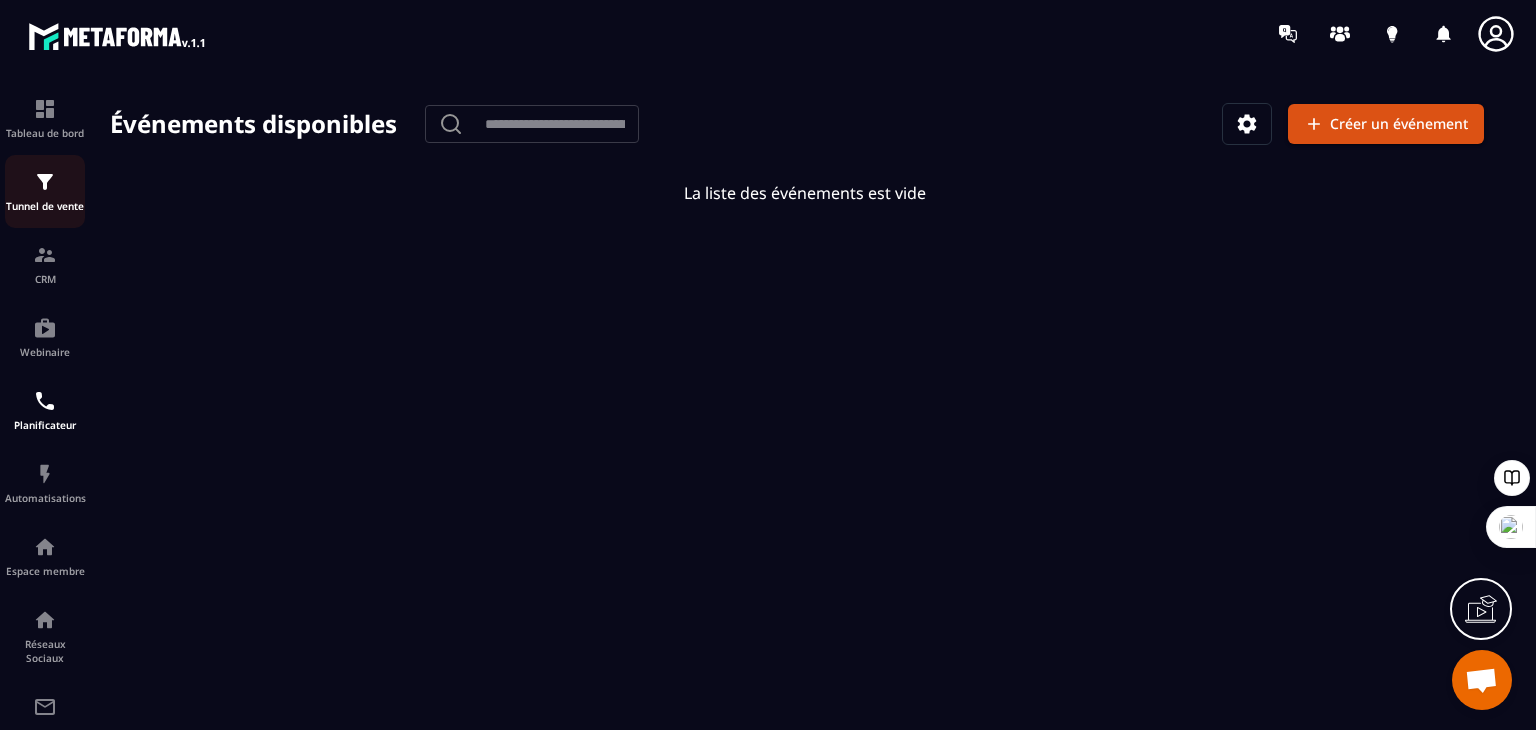 click at bounding box center (45, 182) 